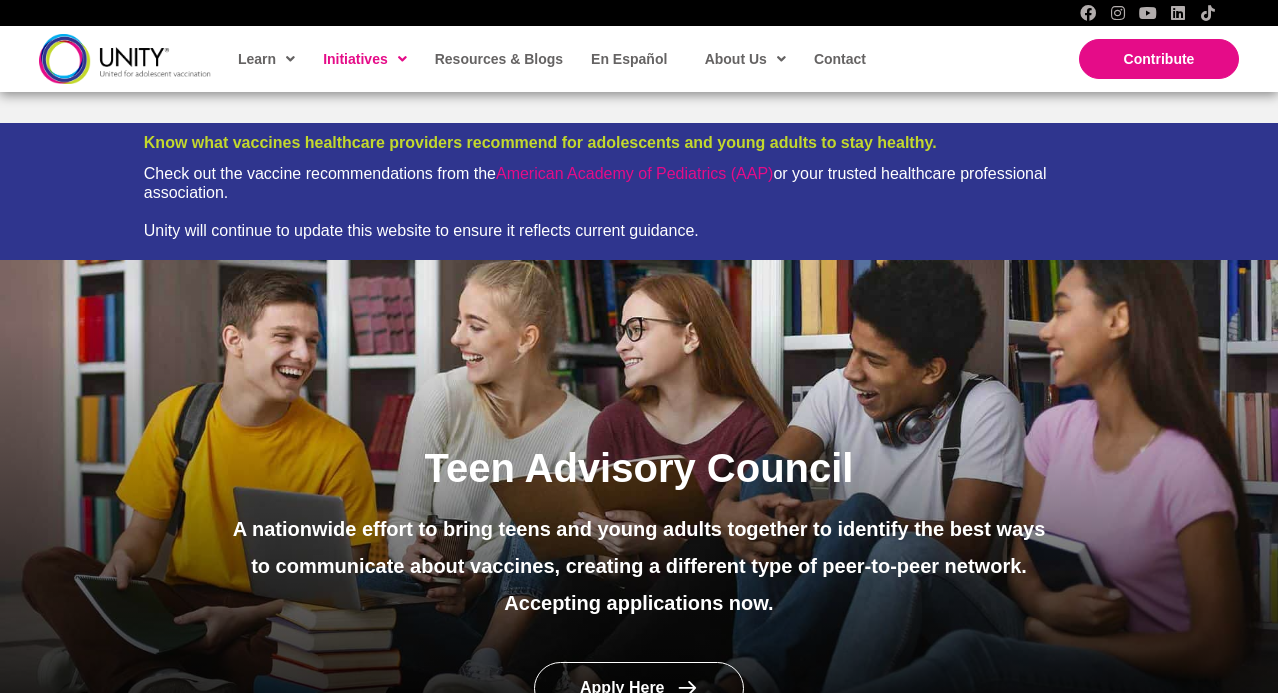 scroll, scrollTop: 1898, scrollLeft: 0, axis: vertical 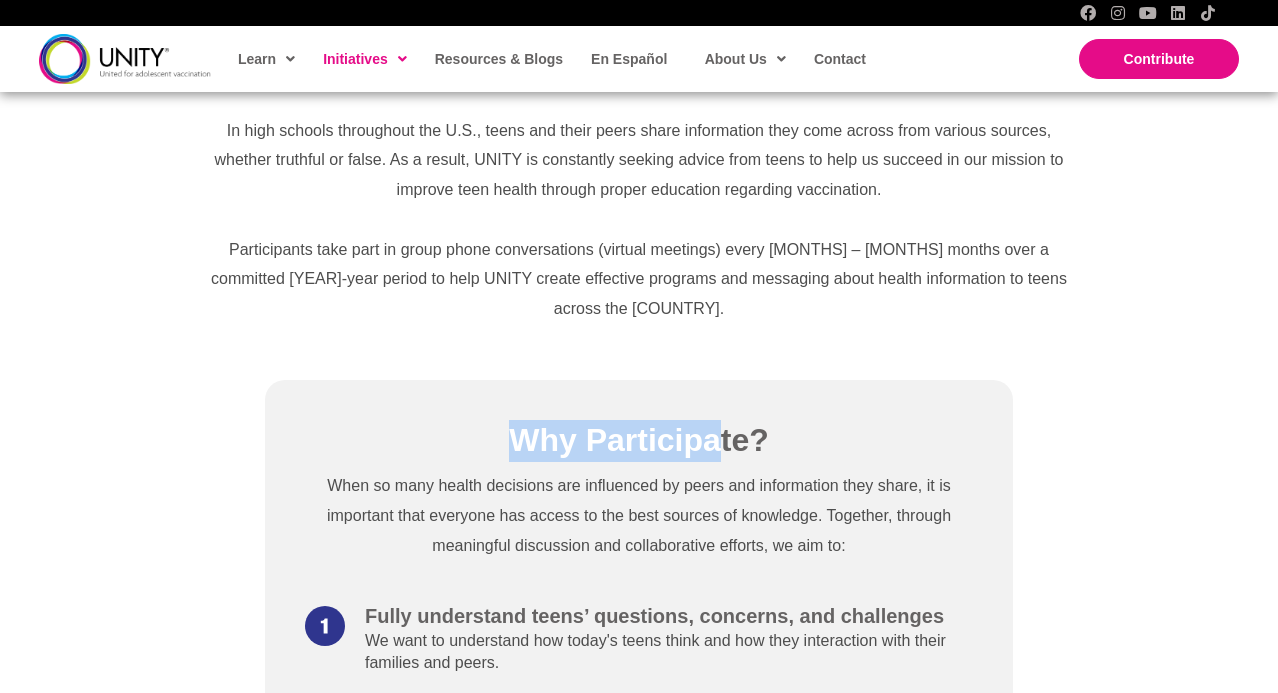 drag, startPoint x: 491, startPoint y: 429, endPoint x: 713, endPoint y: 429, distance: 222 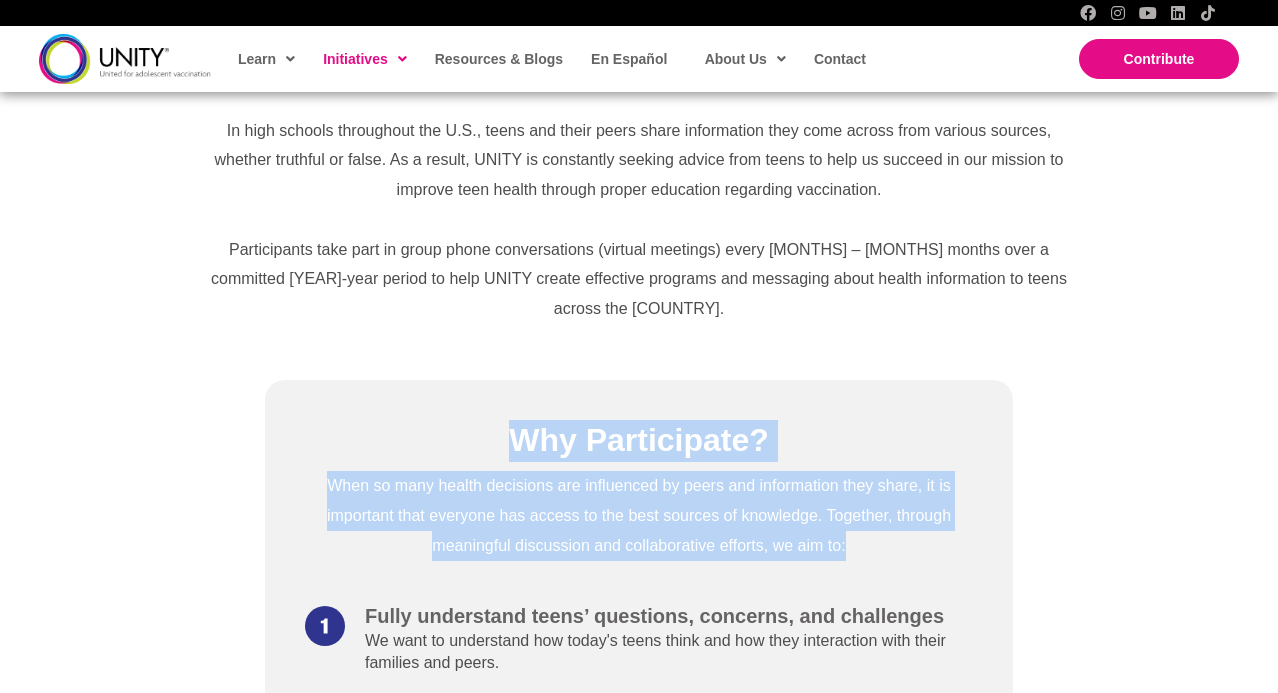 drag, startPoint x: 881, startPoint y: 535, endPoint x: 415, endPoint y: 388, distance: 488.63586 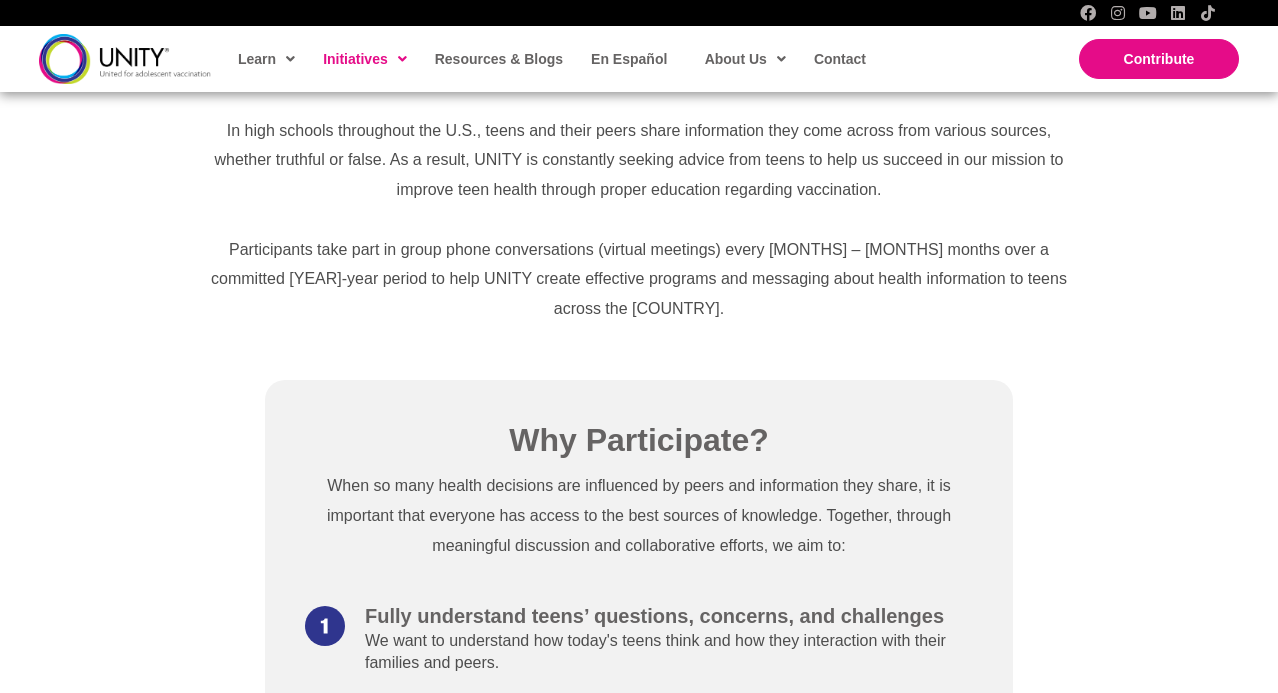 click on "Fully understand teens’ questions, concerns, and challenges We want to understand how today's teens think and how they interaction with their families and peers.
Craft clear, understandable, and relatable messaging We know that not everyone speaks the same language, but finding common ground is key.
Create effective communication materials and programs Delivery is important, and having input from teens who are directly impacted is key to acceptance.
Identify the best methods and channels for sharing In collaborating with like-minded teens, we learn the best ways to communicate with other teens.
Ensure a healthy generation of educated Teens and Young Adults With the right tools, materials, and support network, you can push your generation forward with knowledge." at bounding box center (639, 836) 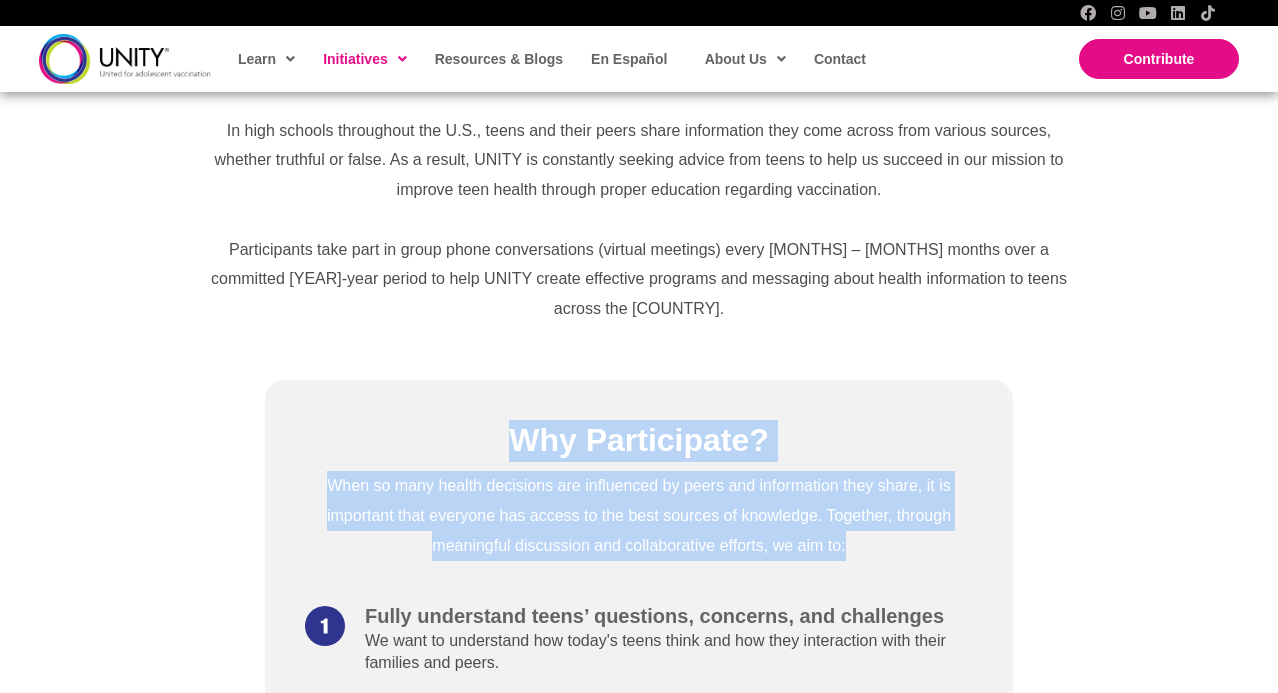 drag, startPoint x: 871, startPoint y: 519, endPoint x: 479, endPoint y: 360, distance: 423.01892 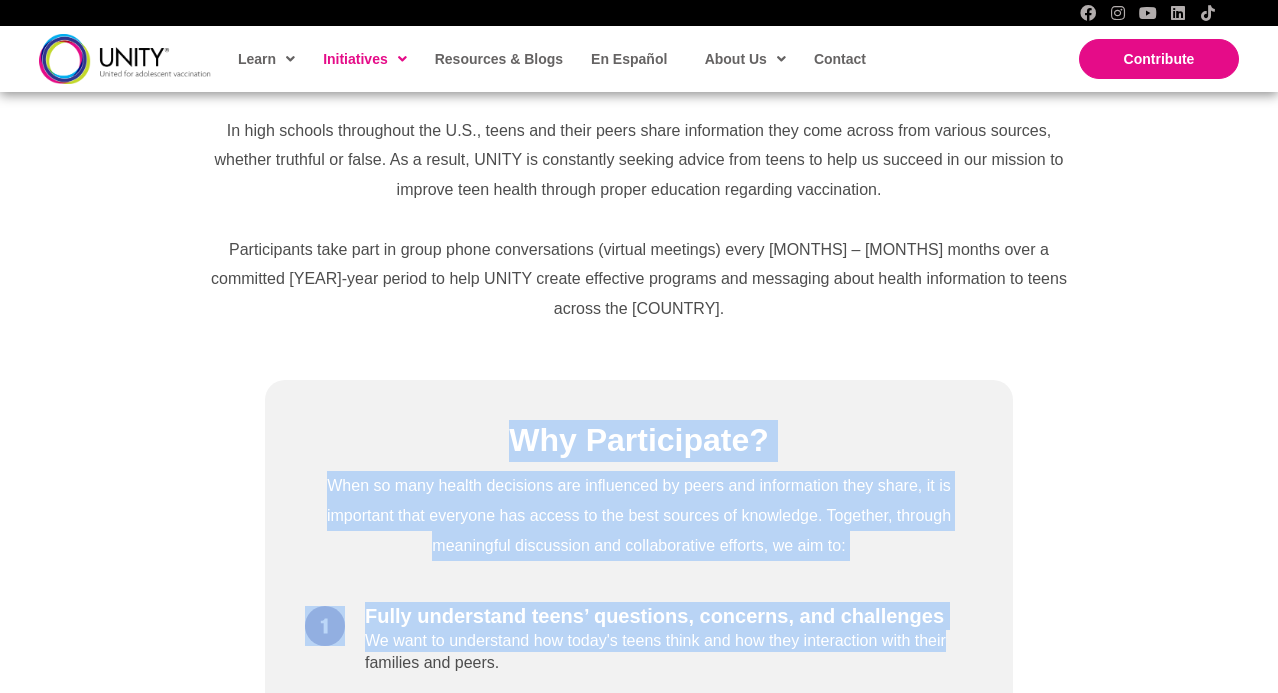 drag, startPoint x: 479, startPoint y: 360, endPoint x: 940, endPoint y: 610, distance: 524.42444 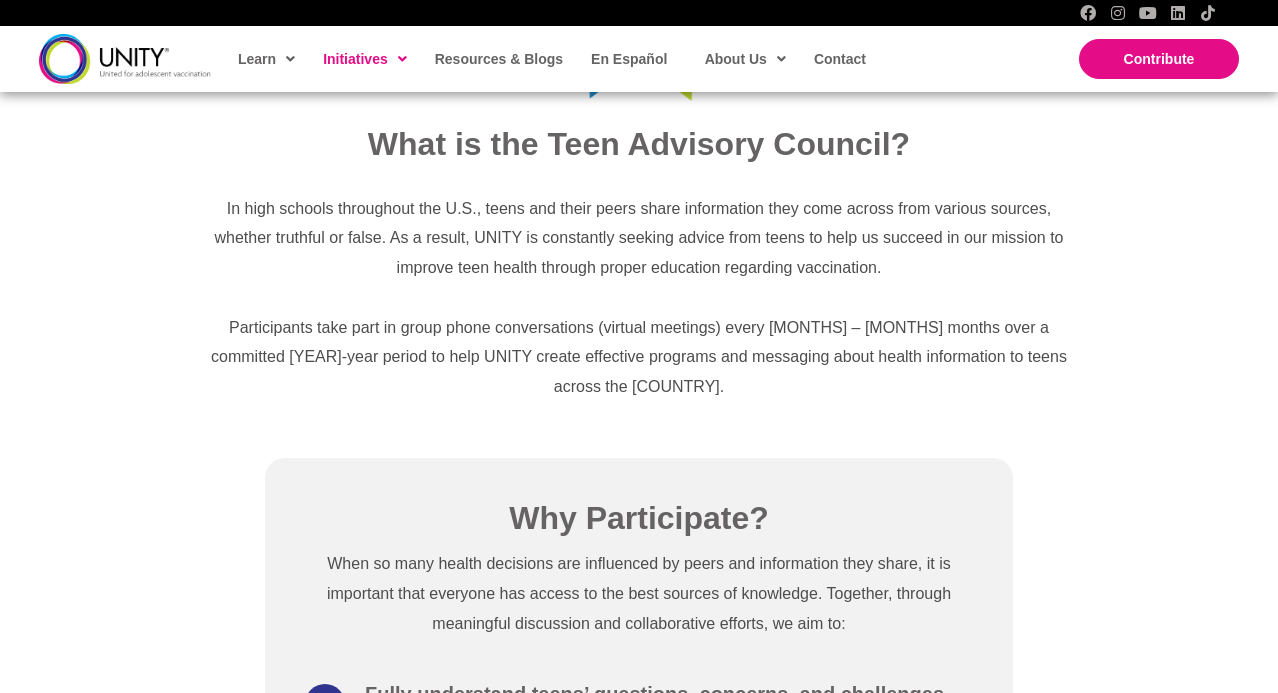 scroll, scrollTop: 815, scrollLeft: 0, axis: vertical 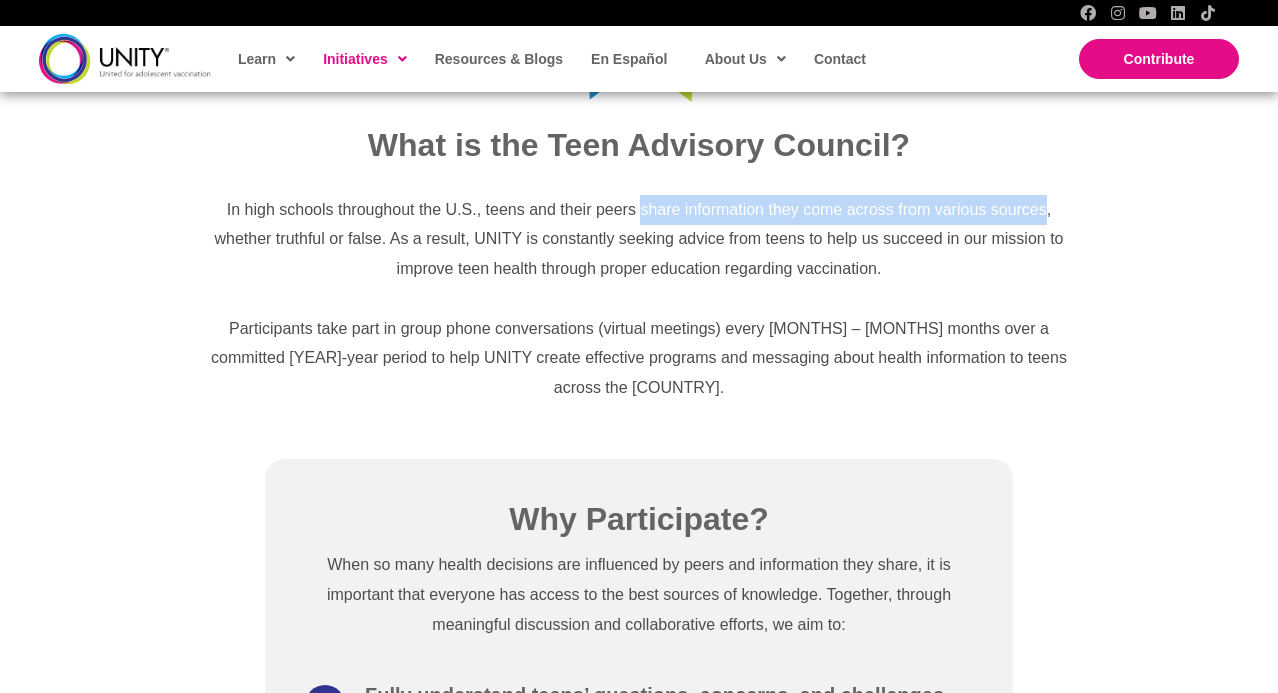 drag, startPoint x: 643, startPoint y: 208, endPoint x: 1045, endPoint y: 210, distance: 402.00497 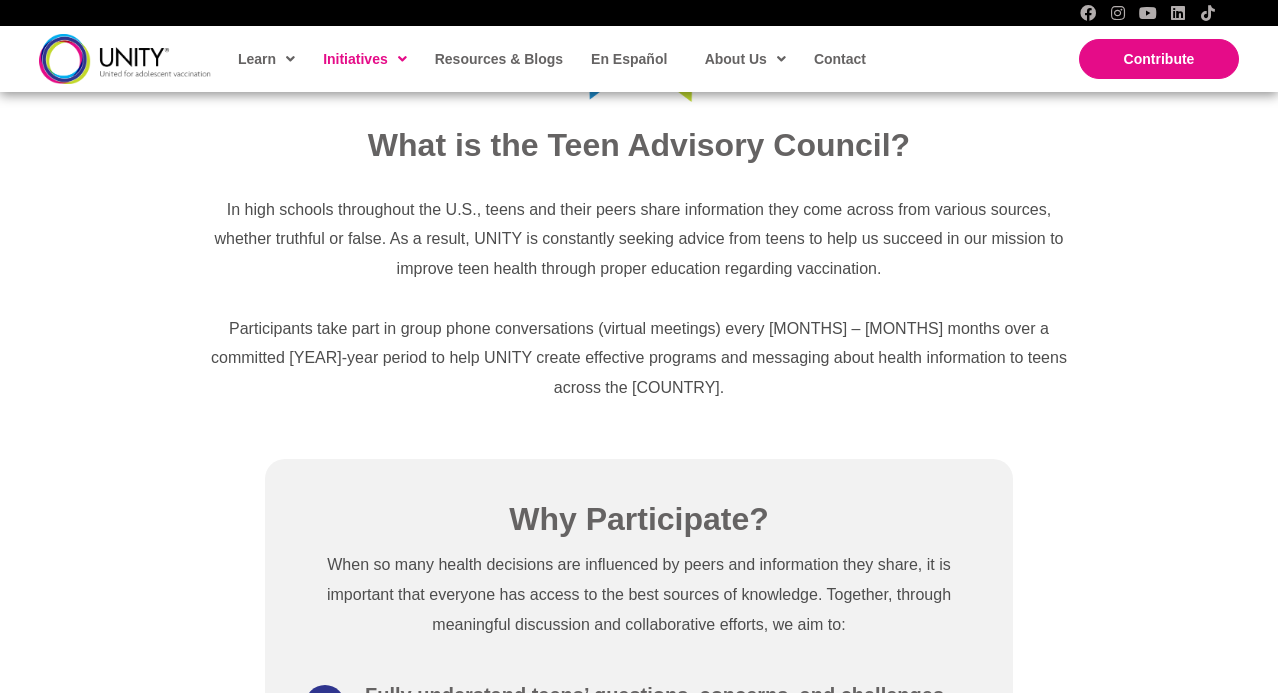 click on "In high schools throughout the U.S., teens and their peers share information they come across from various sources, whether truthful or false. As a result, UNITY is constantly seeking advice from teens to help us succeed in our mission to improve teen health through proper education regarding vaccination." at bounding box center [639, 239] 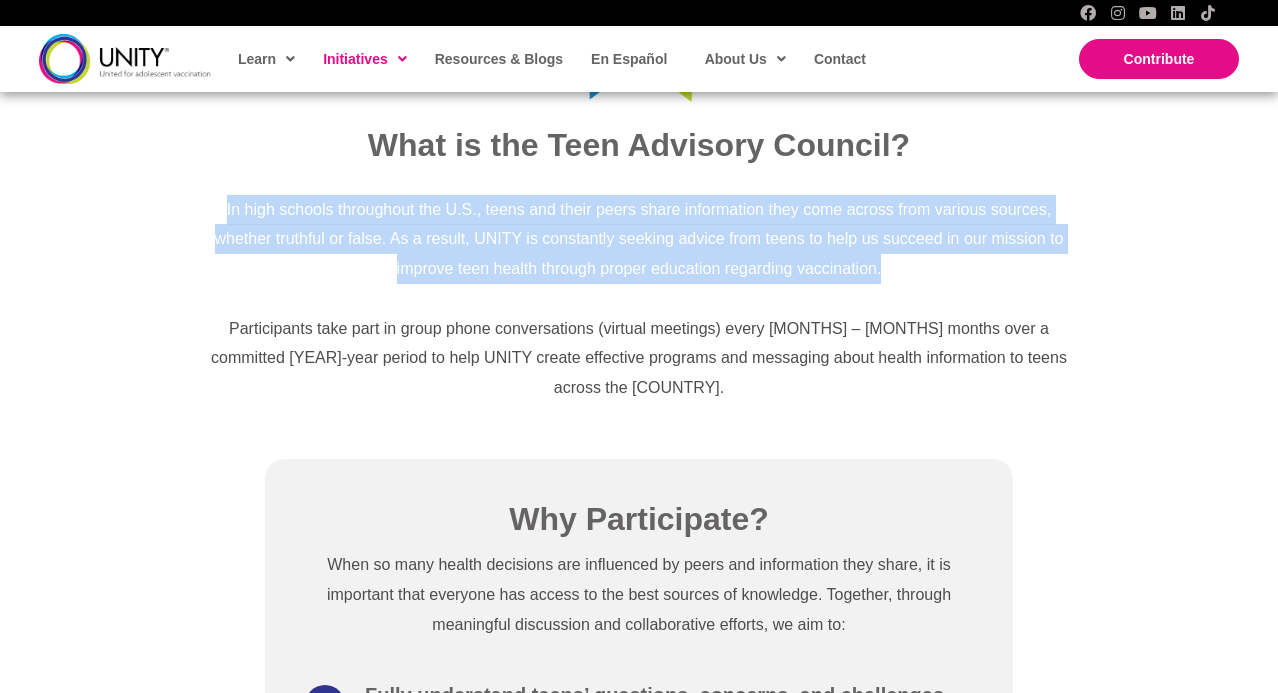 drag, startPoint x: 931, startPoint y: 272, endPoint x: 847, endPoint y: 188, distance: 118.79394 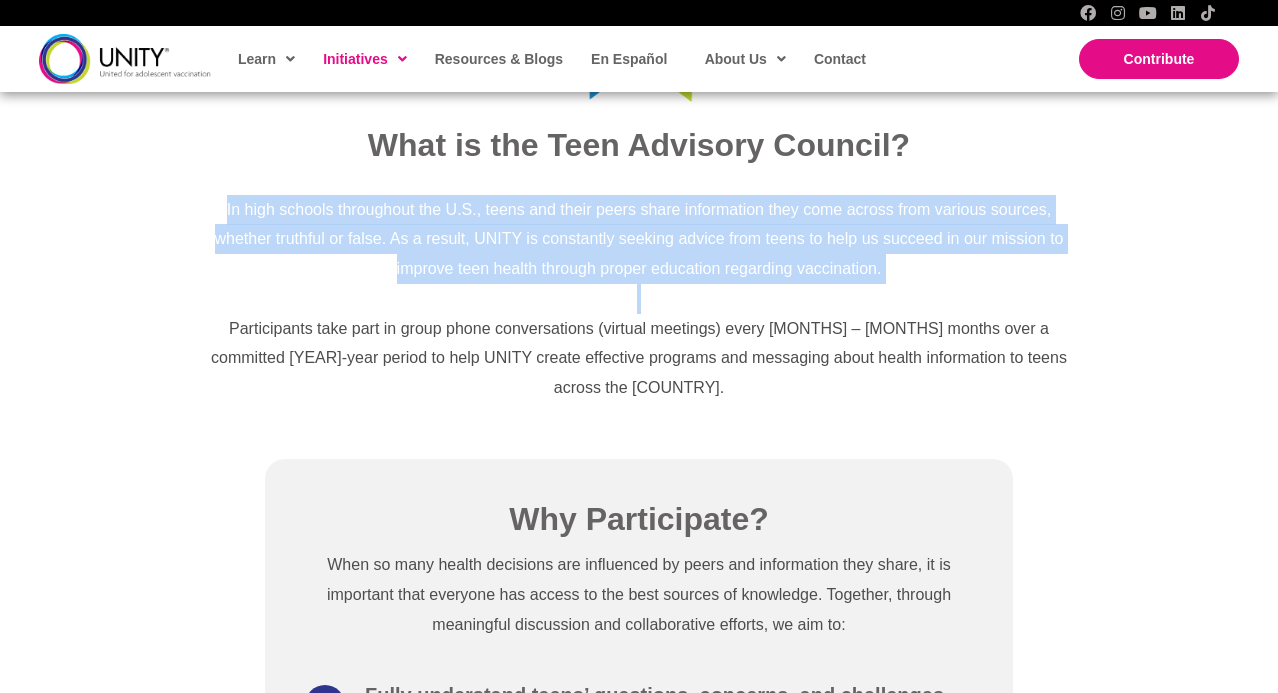 drag, startPoint x: 832, startPoint y: 184, endPoint x: 930, endPoint y: 296, distance: 148.82204 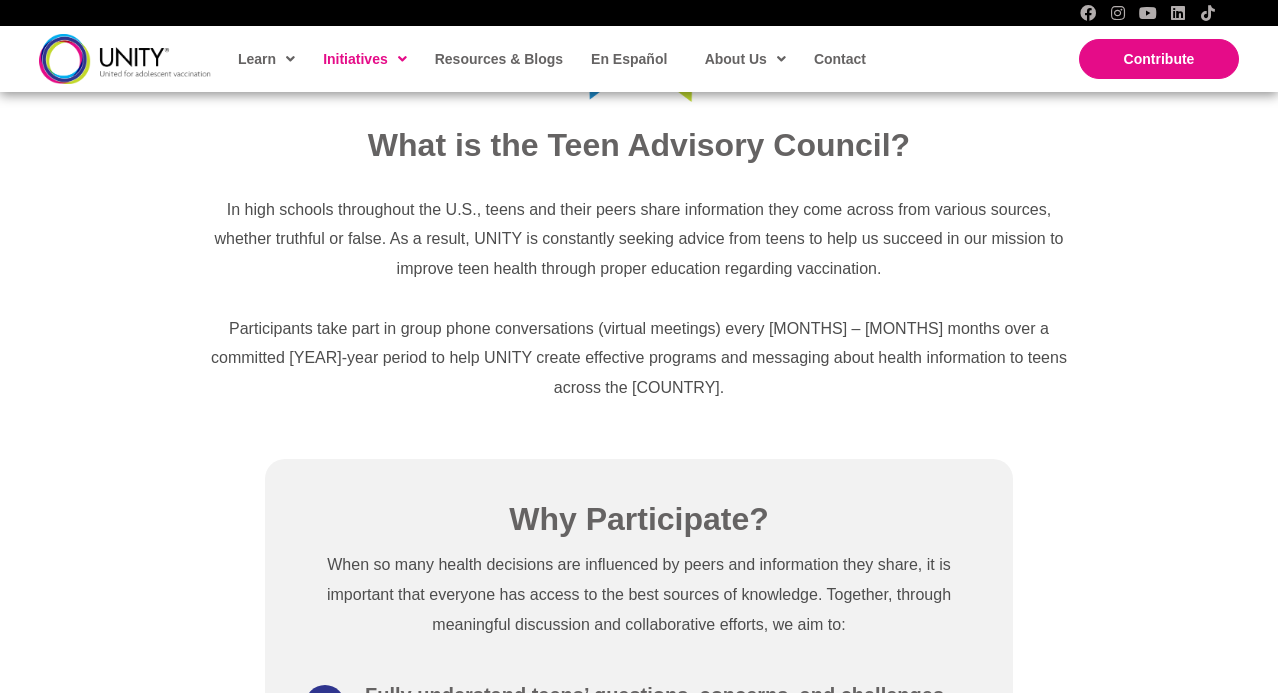 click on "In high schools throughout the U.S., teens and their peers share information they come across from various sources, whether truthful or false. As a result, UNITY is constantly seeking advice from teens to help us succeed in our mission to improve teen health through proper education regarding vaccination." at bounding box center [639, 239] 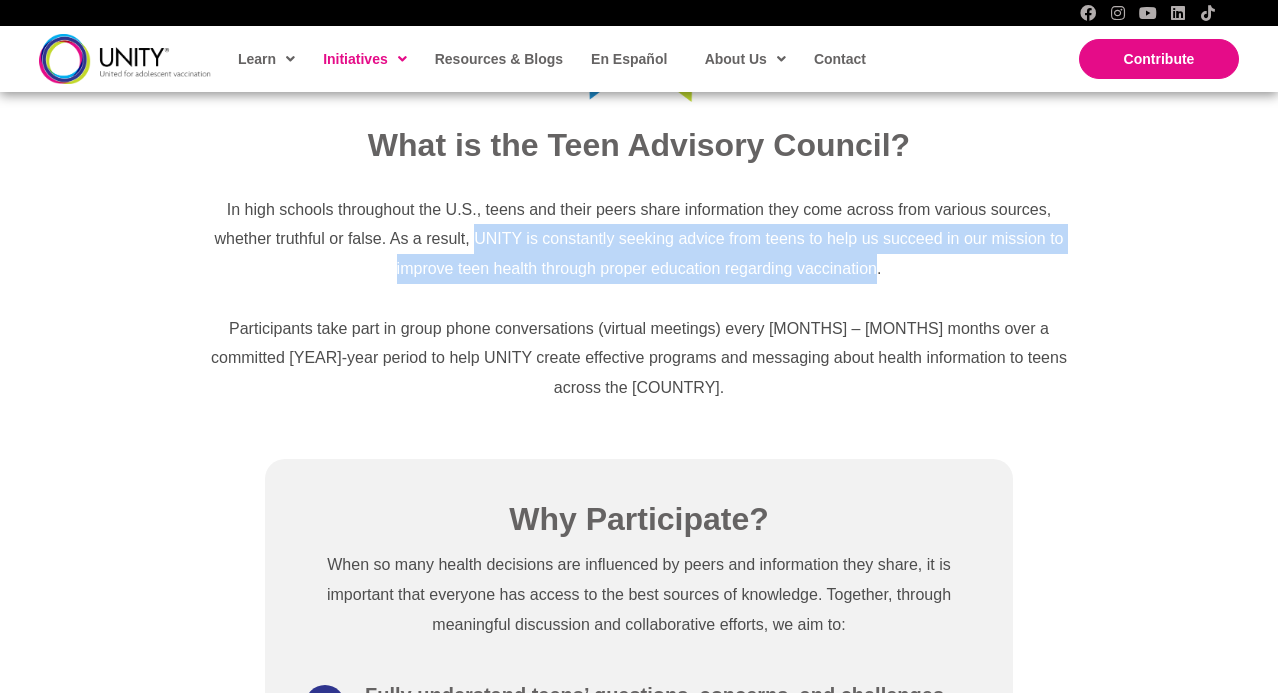 drag, startPoint x: 472, startPoint y: 236, endPoint x: 876, endPoint y: 279, distance: 406.28192 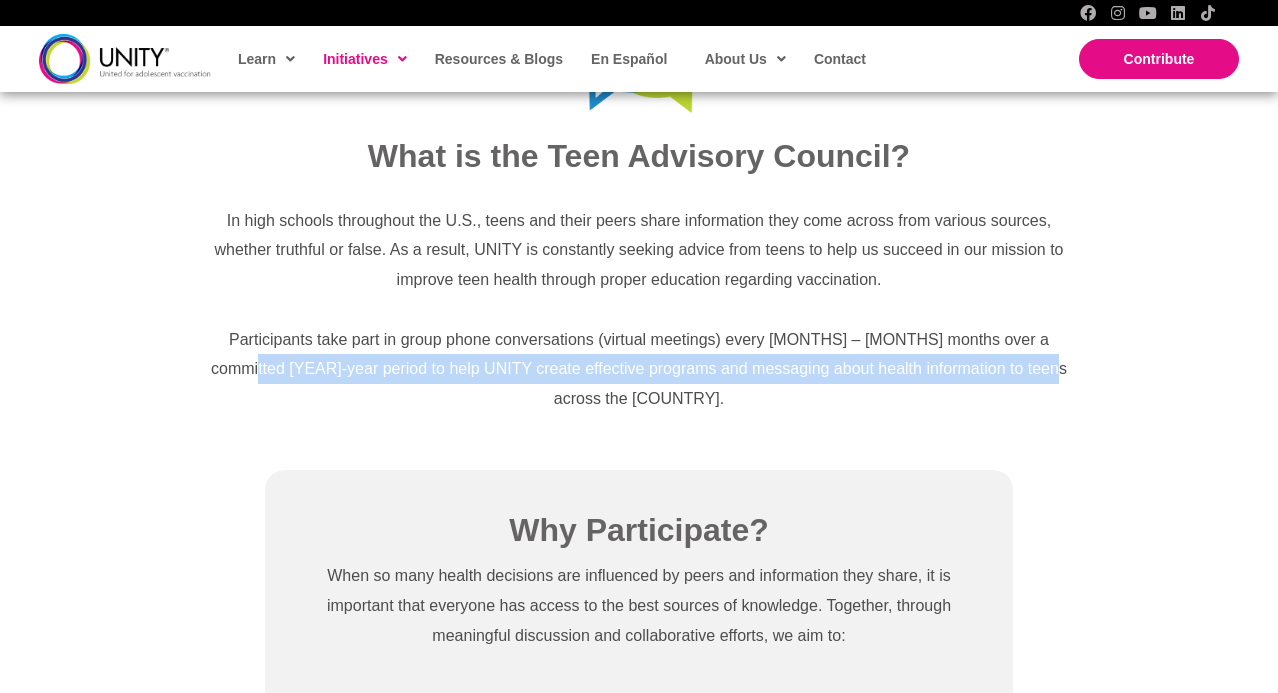 drag, startPoint x: 1031, startPoint y: 384, endPoint x: 1034, endPoint y: 330, distance: 54.08327 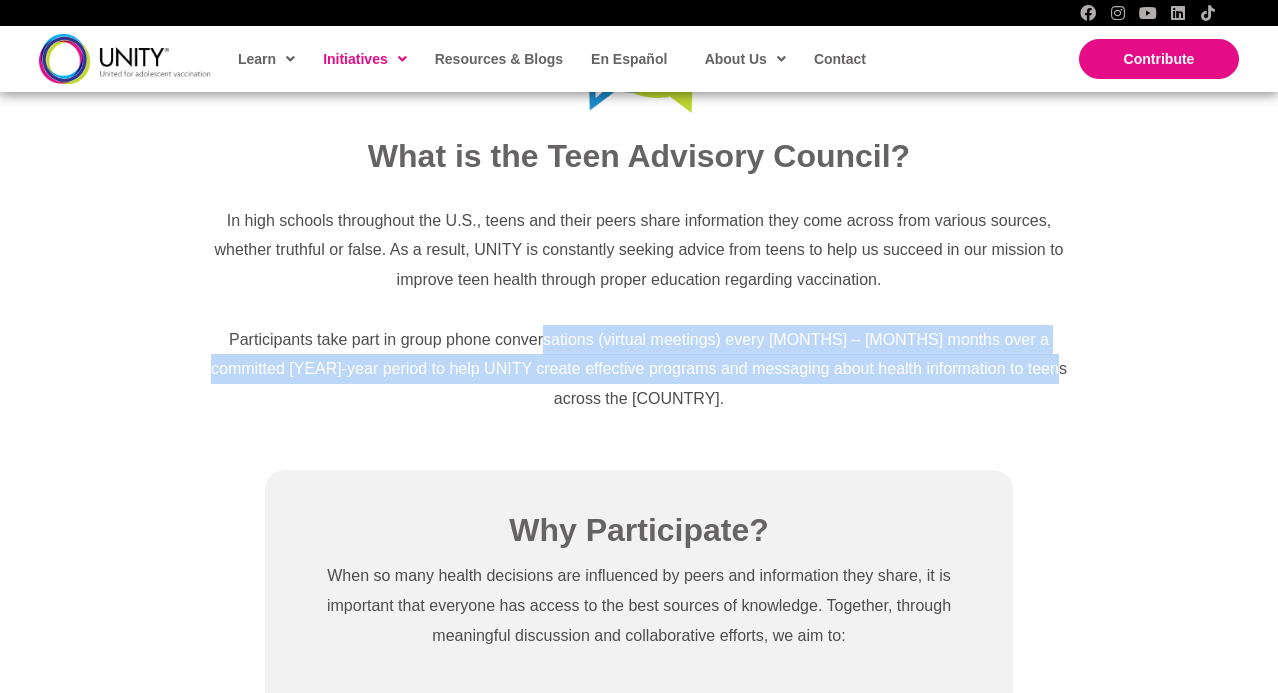 drag, startPoint x: 1045, startPoint y: 362, endPoint x: 514, endPoint y: 347, distance: 531.2118 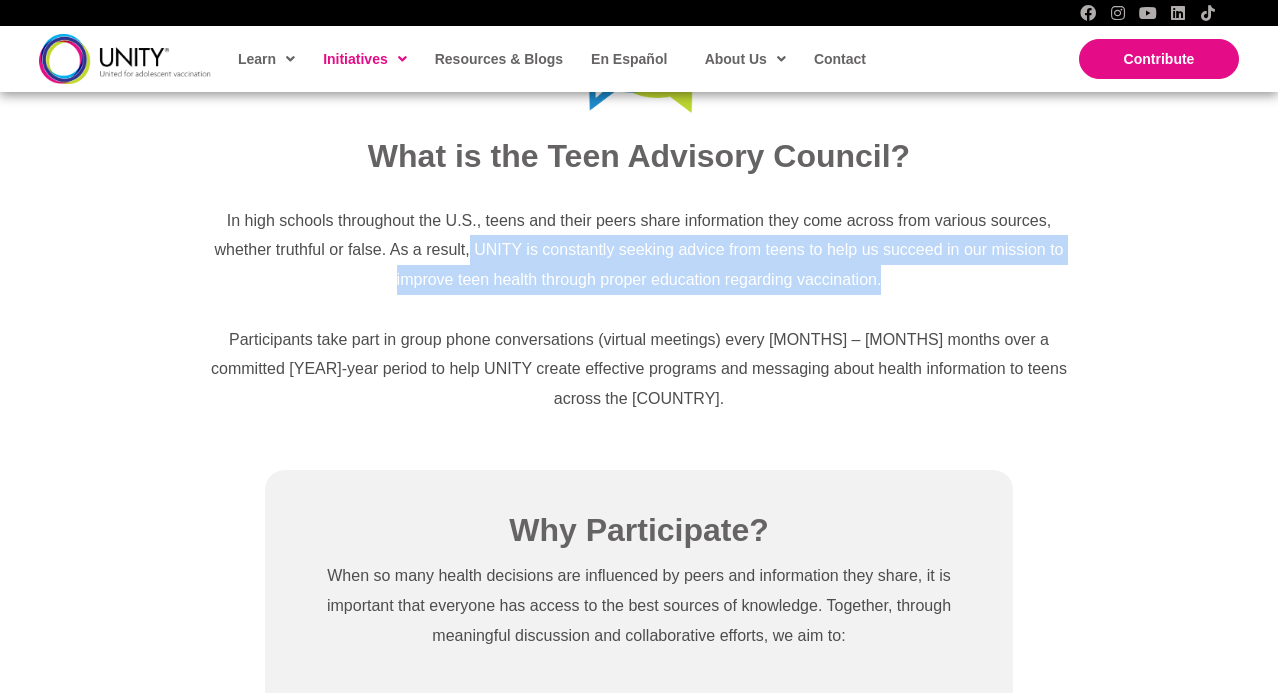 drag, startPoint x: 772, startPoint y: 247, endPoint x: 470, endPoint y: 244, distance: 302.0149 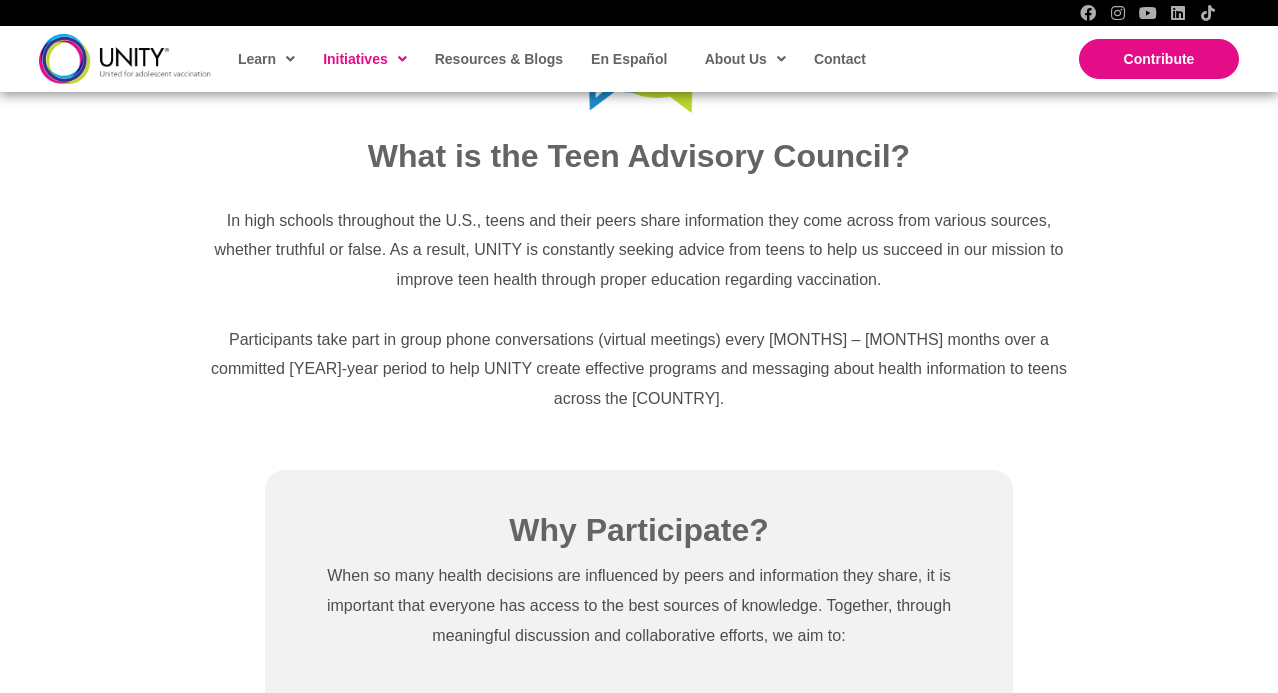 click on "Participants take part in group phone conversations (virtual meetings) every [MONTHS] – [MONTHS] months over a committed [YEAR]-year period to help UNITY create effective programs and messaging about health information to teens across the [COUNTRY]." at bounding box center (639, 250) 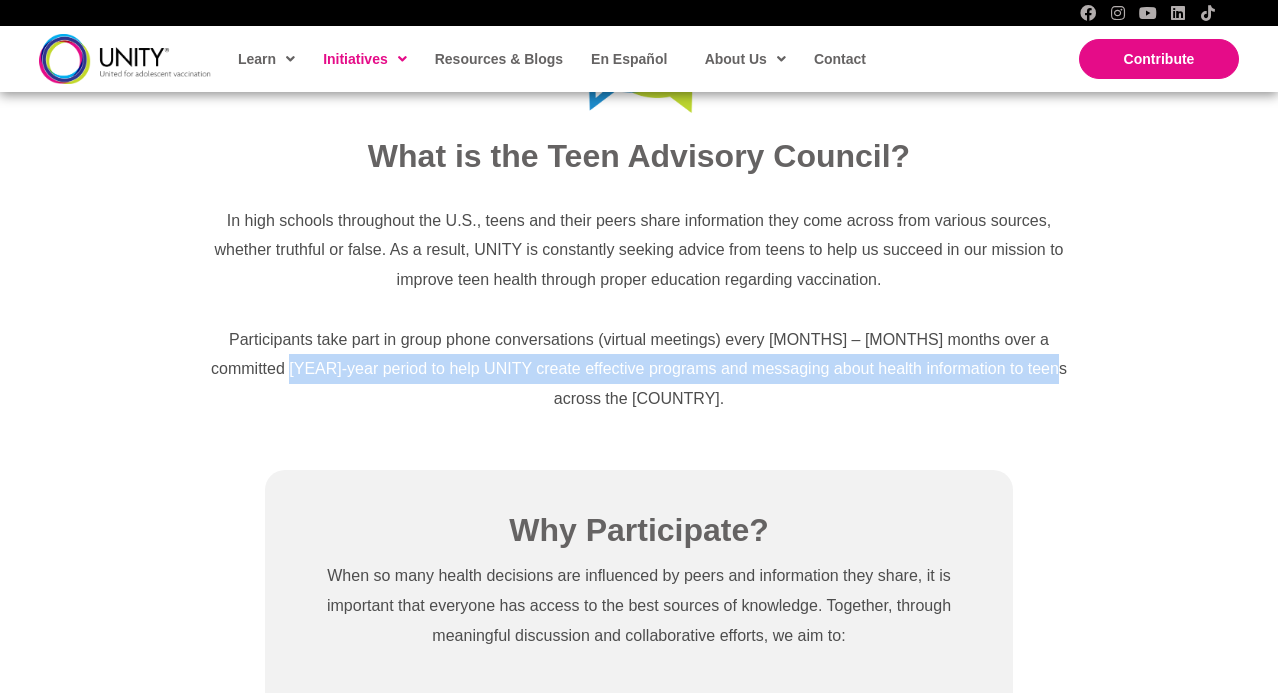 drag, startPoint x: 1080, startPoint y: 364, endPoint x: 1062, endPoint y: 315, distance: 52.201534 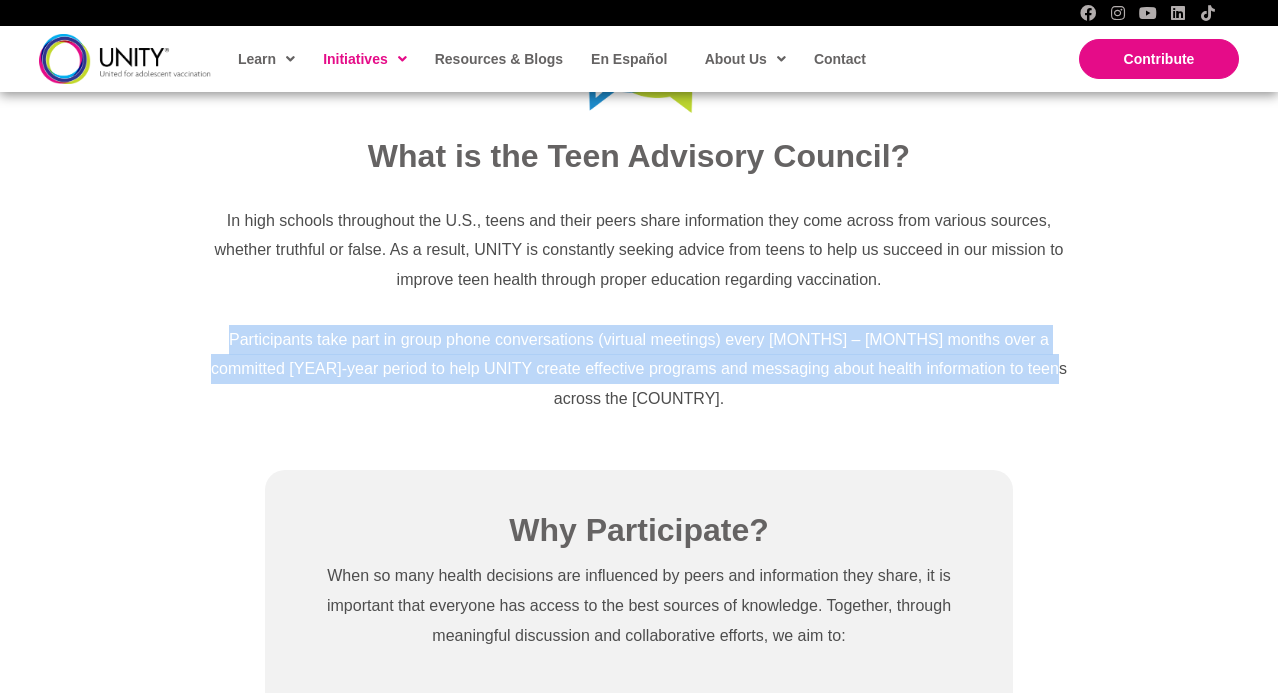 click at bounding box center [639, 310] 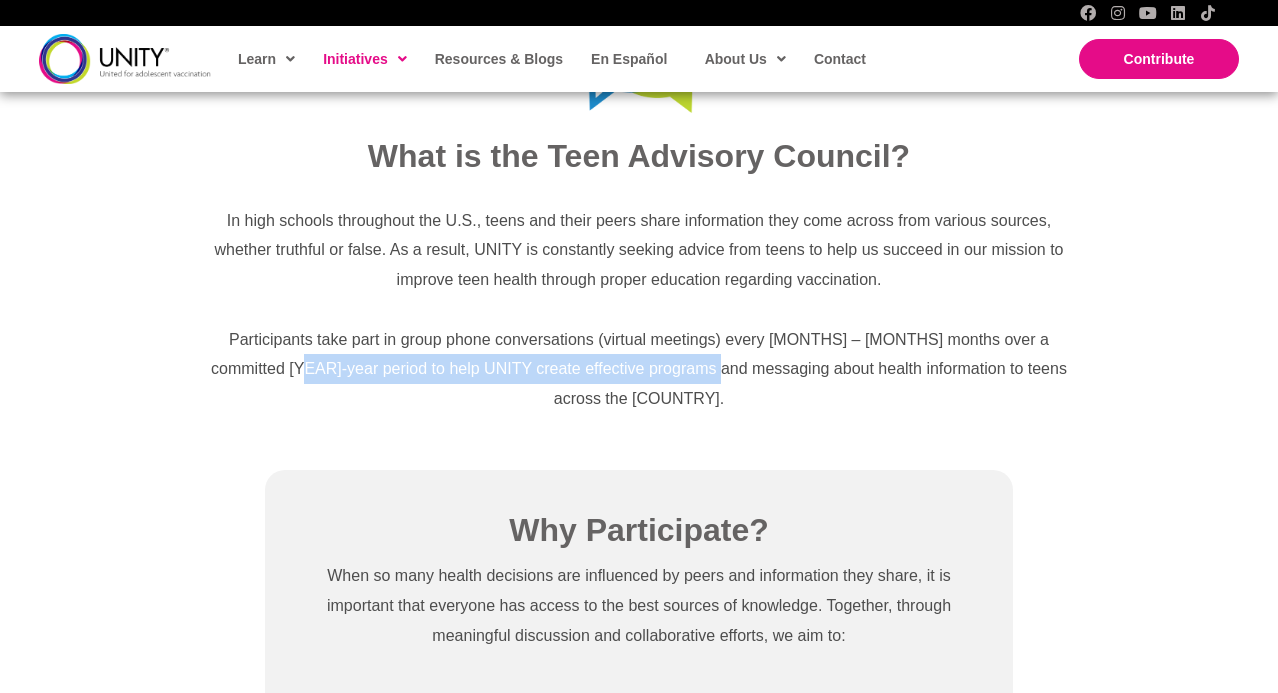 drag, startPoint x: 326, startPoint y: 367, endPoint x: 693, endPoint y: 358, distance: 367.11035 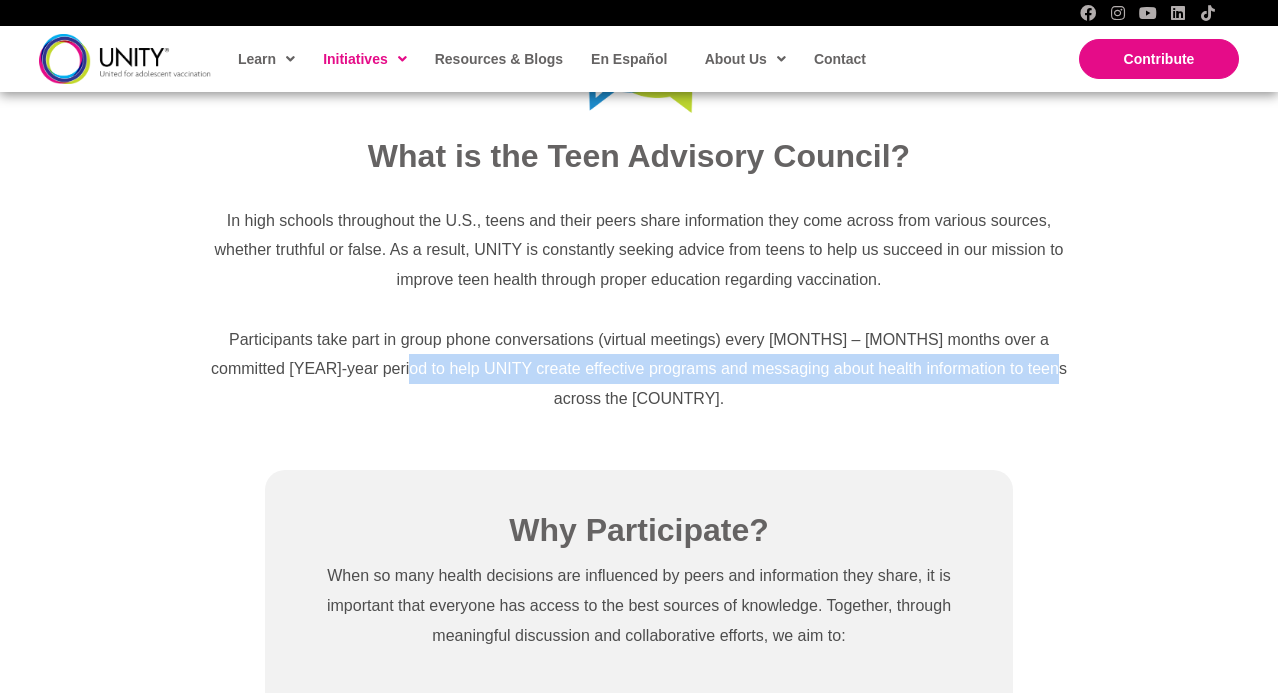 drag, startPoint x: 372, startPoint y: 368, endPoint x: 1011, endPoint y: 367, distance: 639.0008 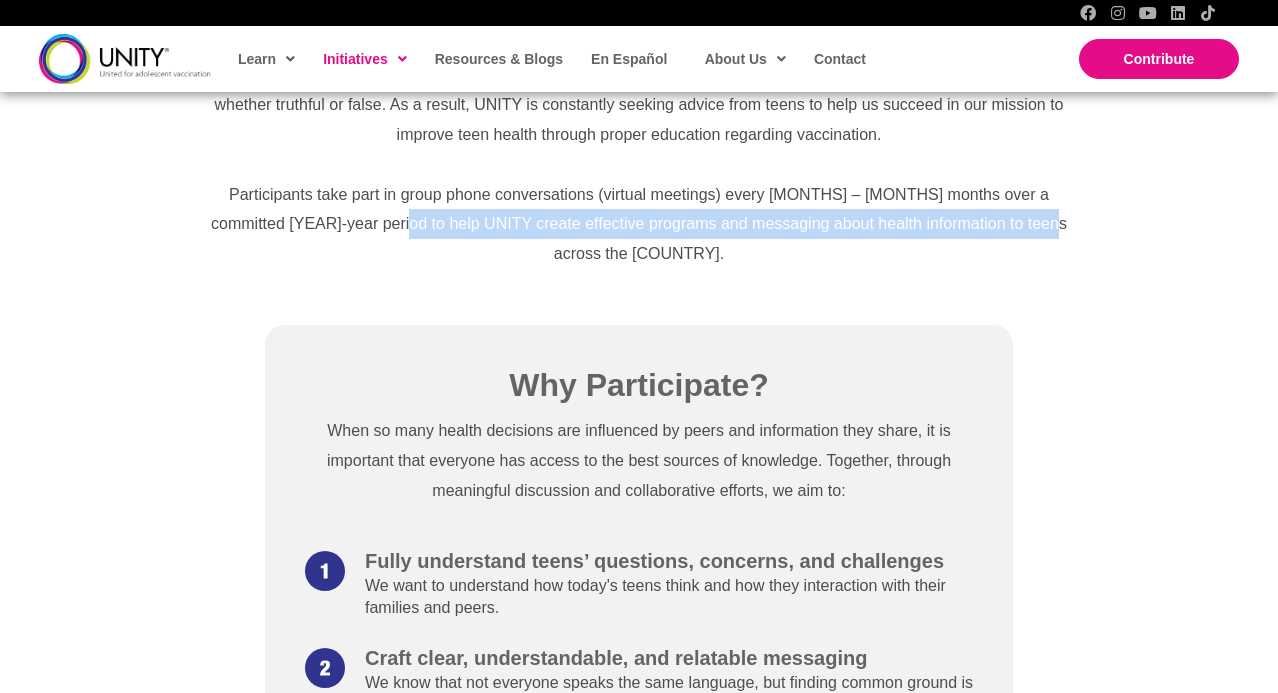 copy on "create effective programs and messaging about health information to teens across the U.S." 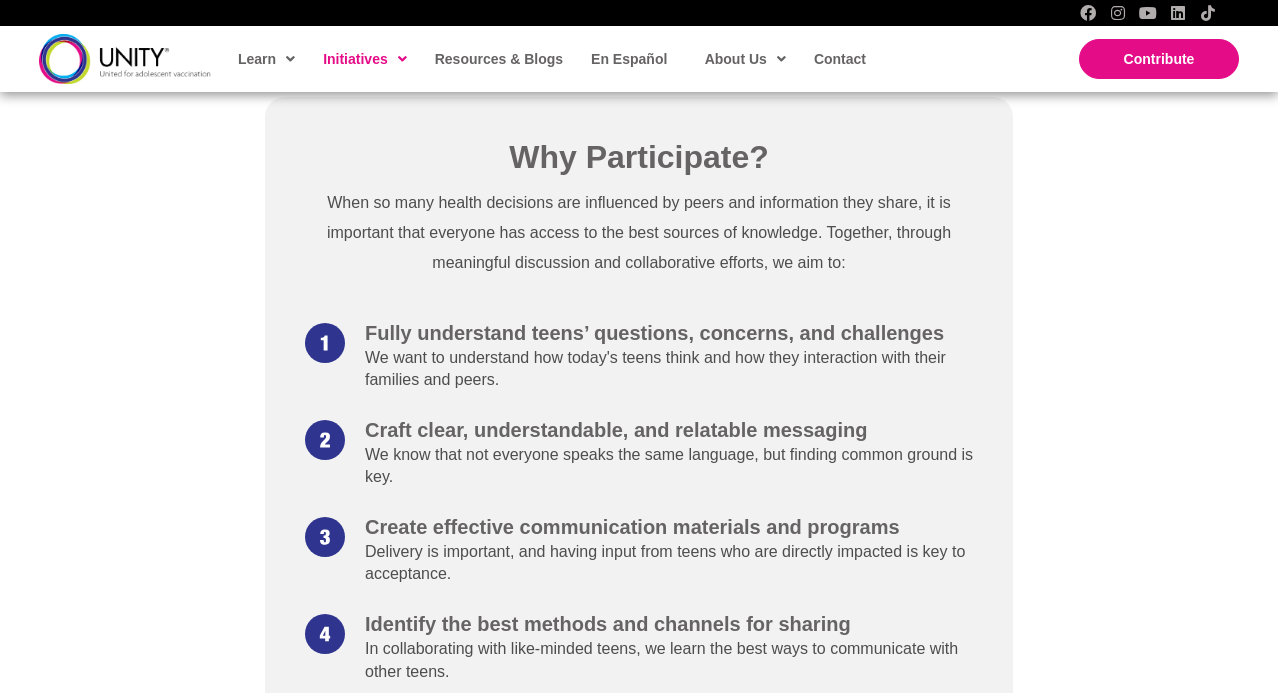scroll, scrollTop: 1202, scrollLeft: 0, axis: vertical 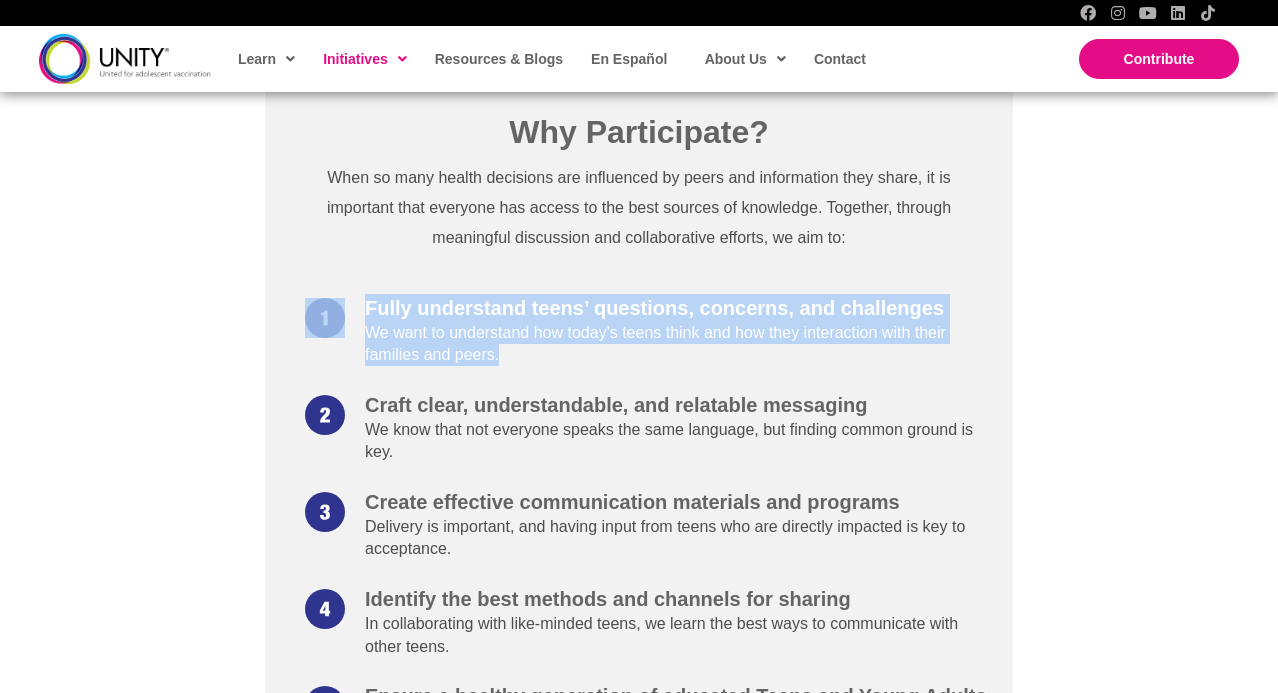 drag, startPoint x: 520, startPoint y: 332, endPoint x: 506, endPoint y: 238, distance: 95.036835 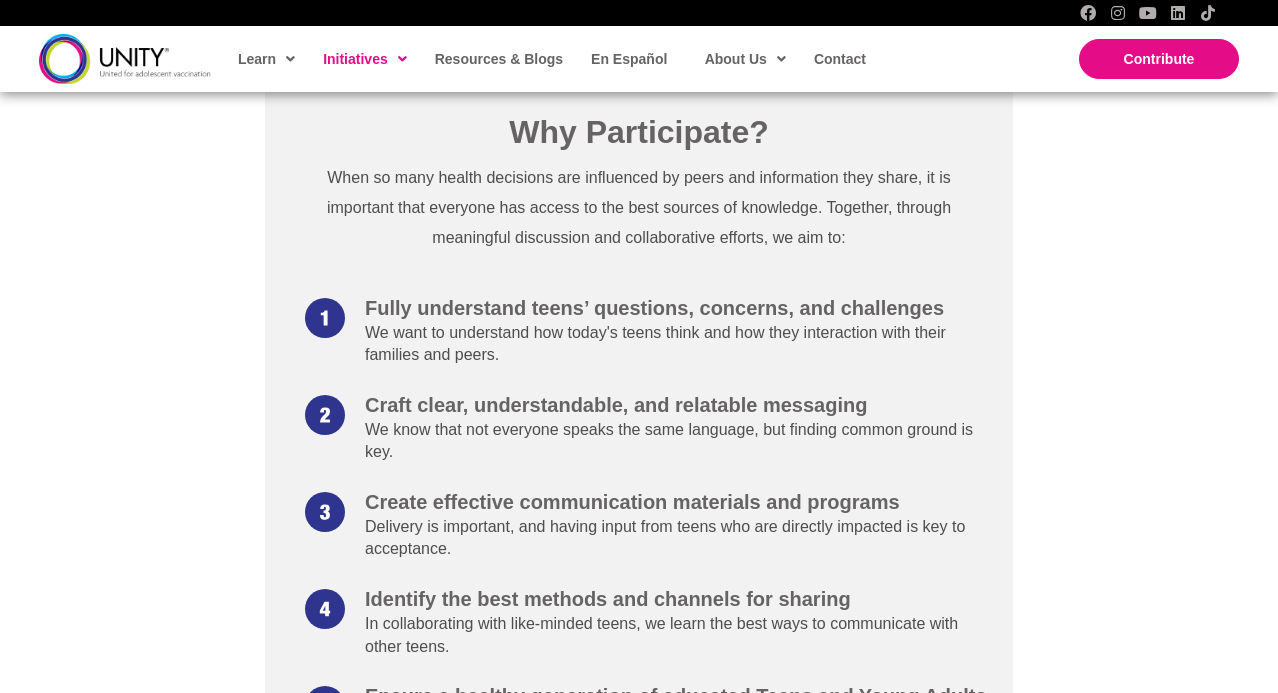 scroll, scrollTop: 1254, scrollLeft: 0, axis: vertical 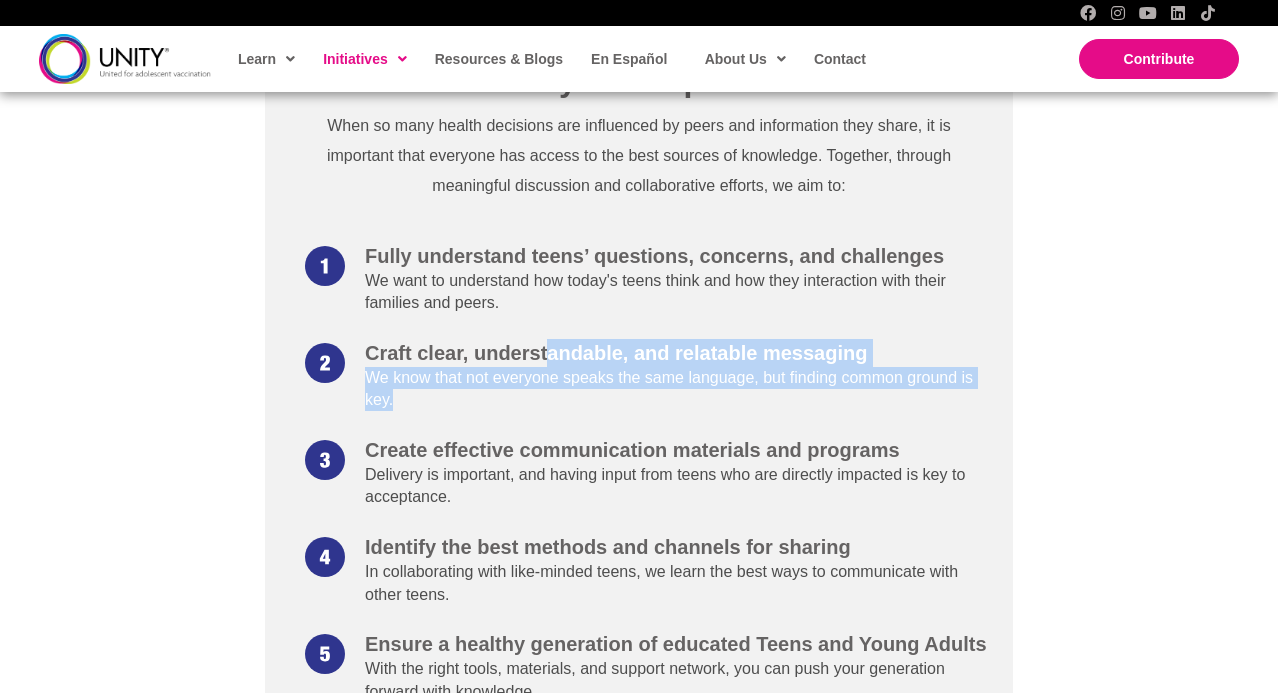 drag, startPoint x: 556, startPoint y: 344, endPoint x: 551, endPoint y: 298, distance: 46.270943 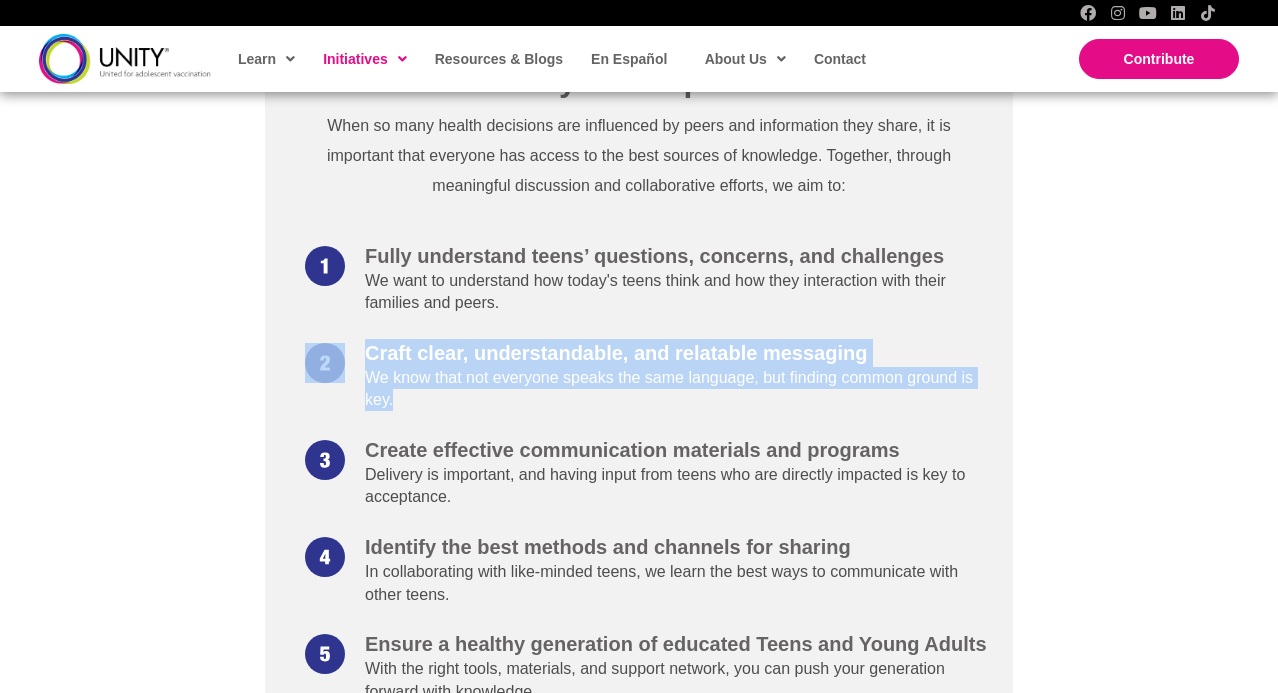 click on "Fully understand teens’ questions, concerns, and challenges We want to understand how today's teens think and how they interaction with their families and peers." at bounding box center [649, 294] 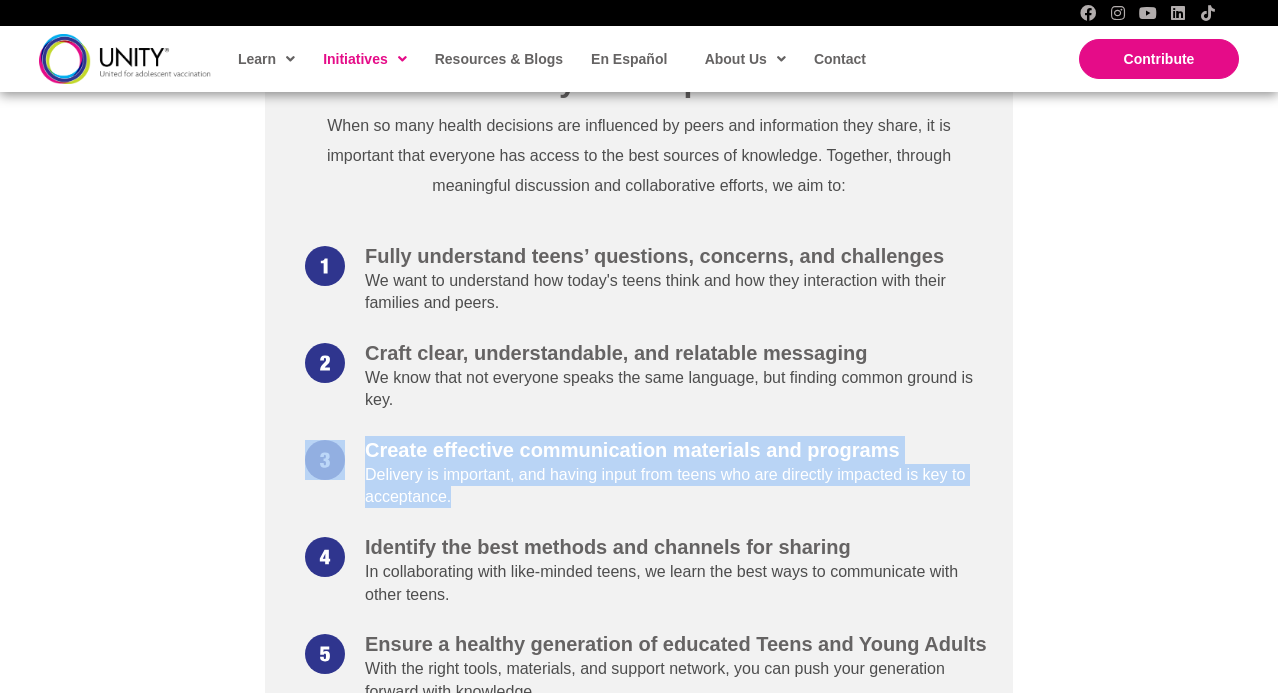 drag, startPoint x: 505, startPoint y: 482, endPoint x: 487, endPoint y: 390, distance: 93.74433 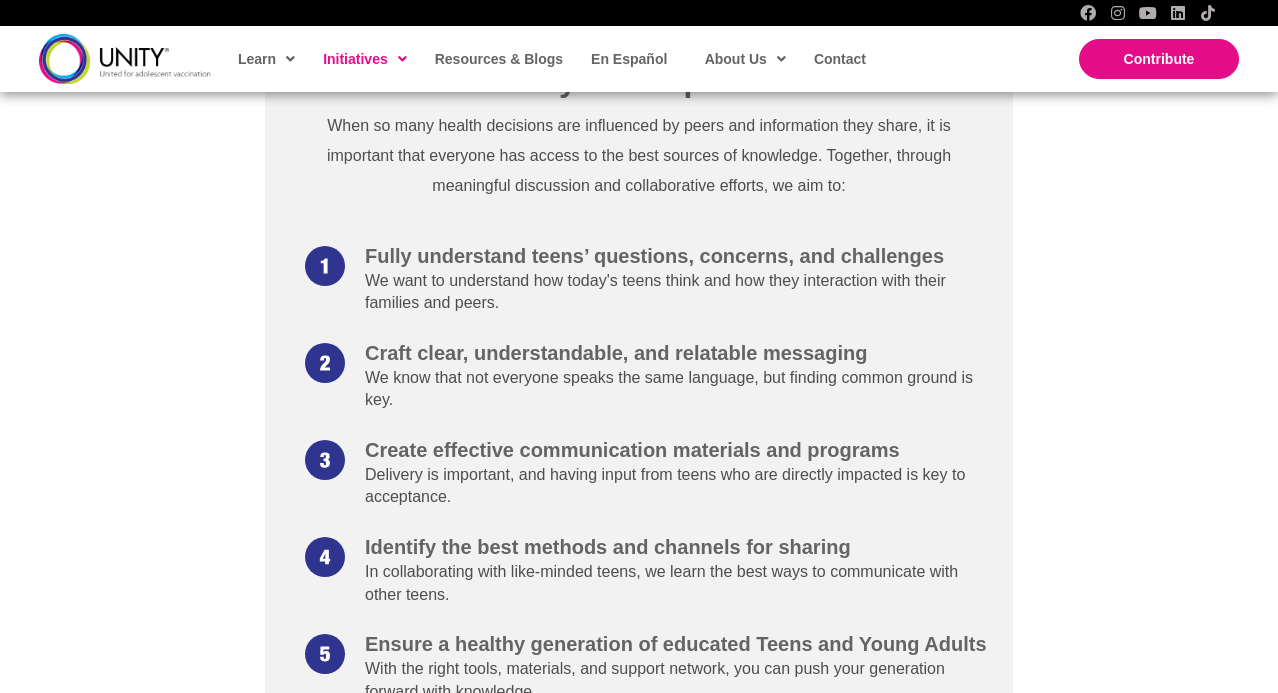 click on "Craft clear, understandable, and relatable messaging We know that not everyone speaks the same language, but finding common ground is key." at bounding box center [649, 391] 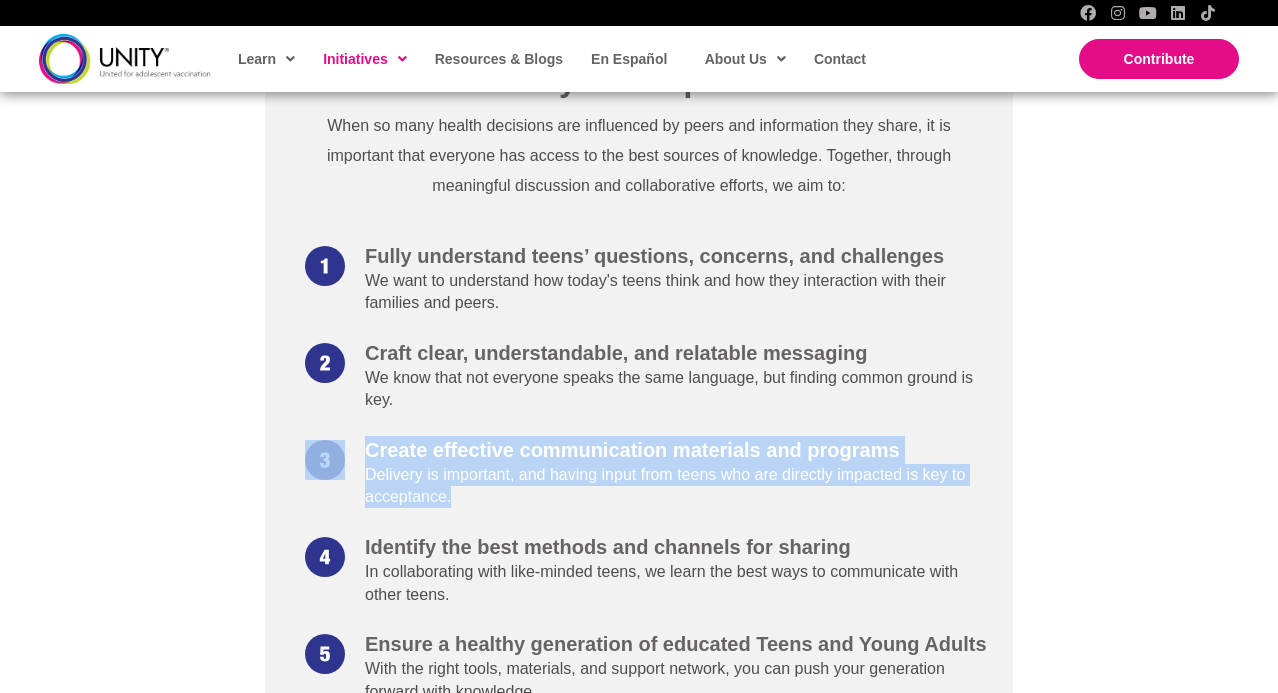 drag, startPoint x: 345, startPoint y: 403, endPoint x: 636, endPoint y: 483, distance: 301.7963 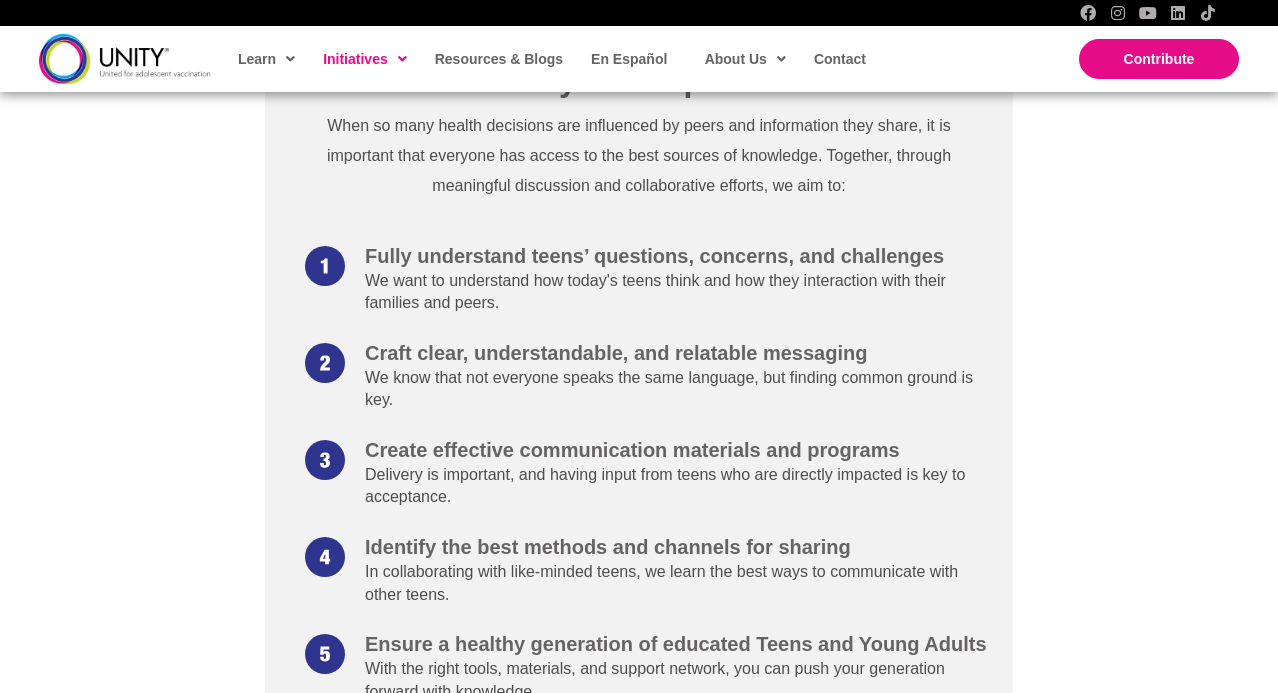 click on "Create effective communication materials and programs Delivery is important, and having input from teens who are directly impacted is key to acceptance." at bounding box center (649, 488) 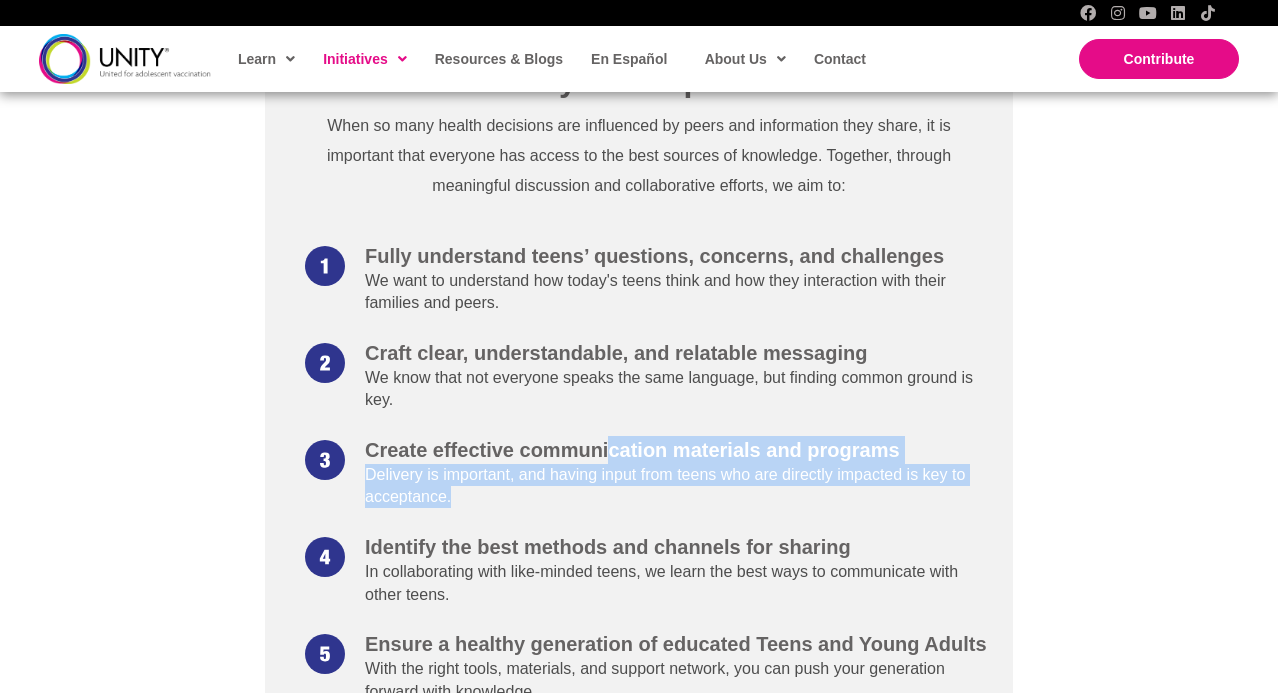 drag, startPoint x: 612, startPoint y: 488, endPoint x: 612, endPoint y: 410, distance: 78 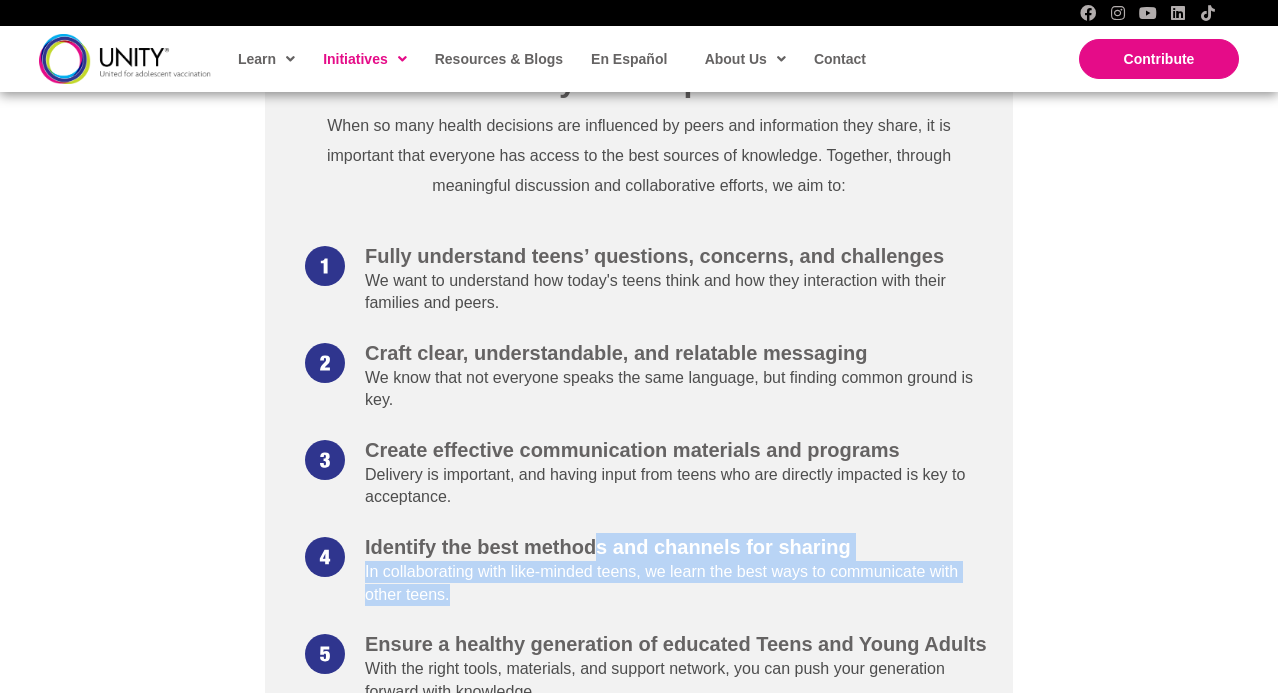 drag, startPoint x: 597, startPoint y: 564, endPoint x: 595, endPoint y: 483, distance: 81.02469 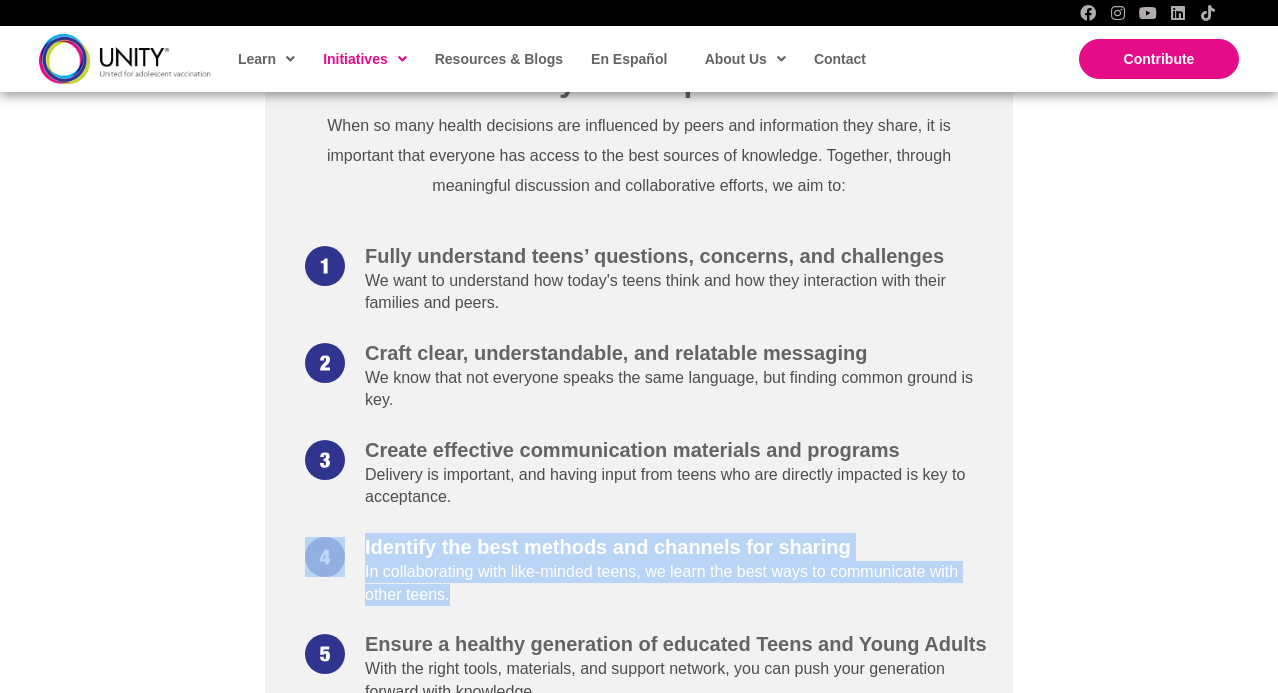 click on "Create effective communication materials and programs Delivery is important, and having input from teens who are directly impacted is key to acceptance." at bounding box center (649, 488) 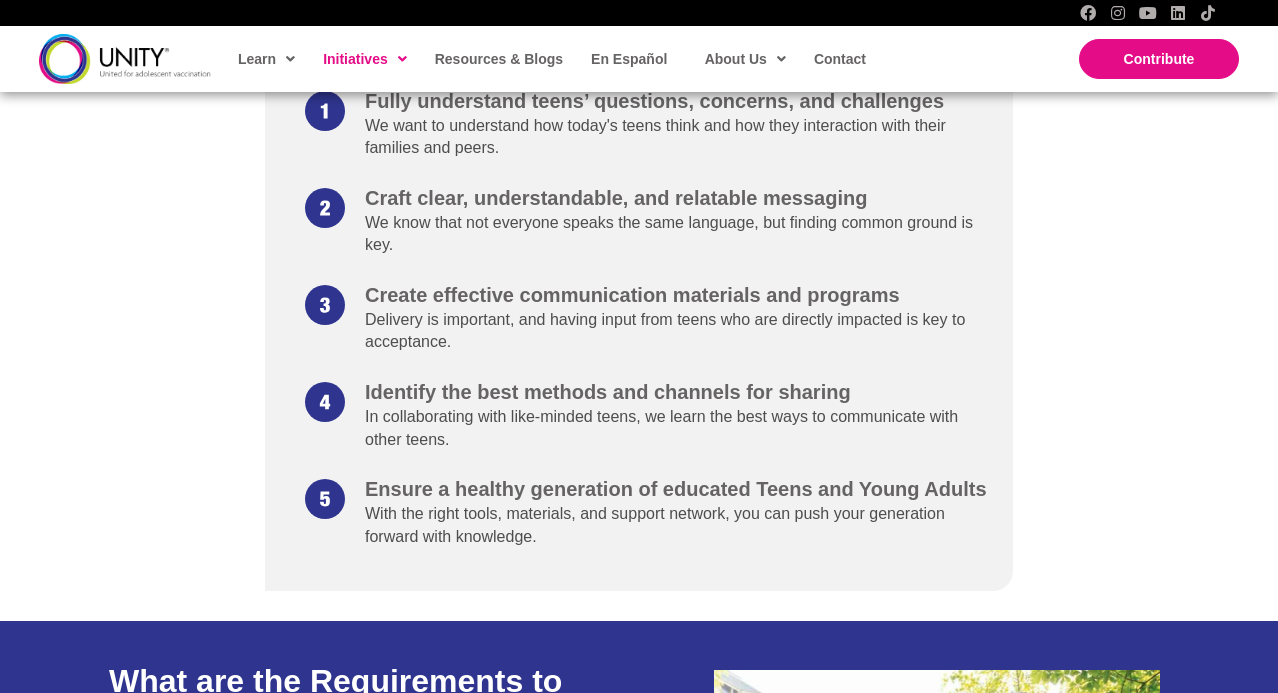 scroll, scrollTop: 1433, scrollLeft: 0, axis: vertical 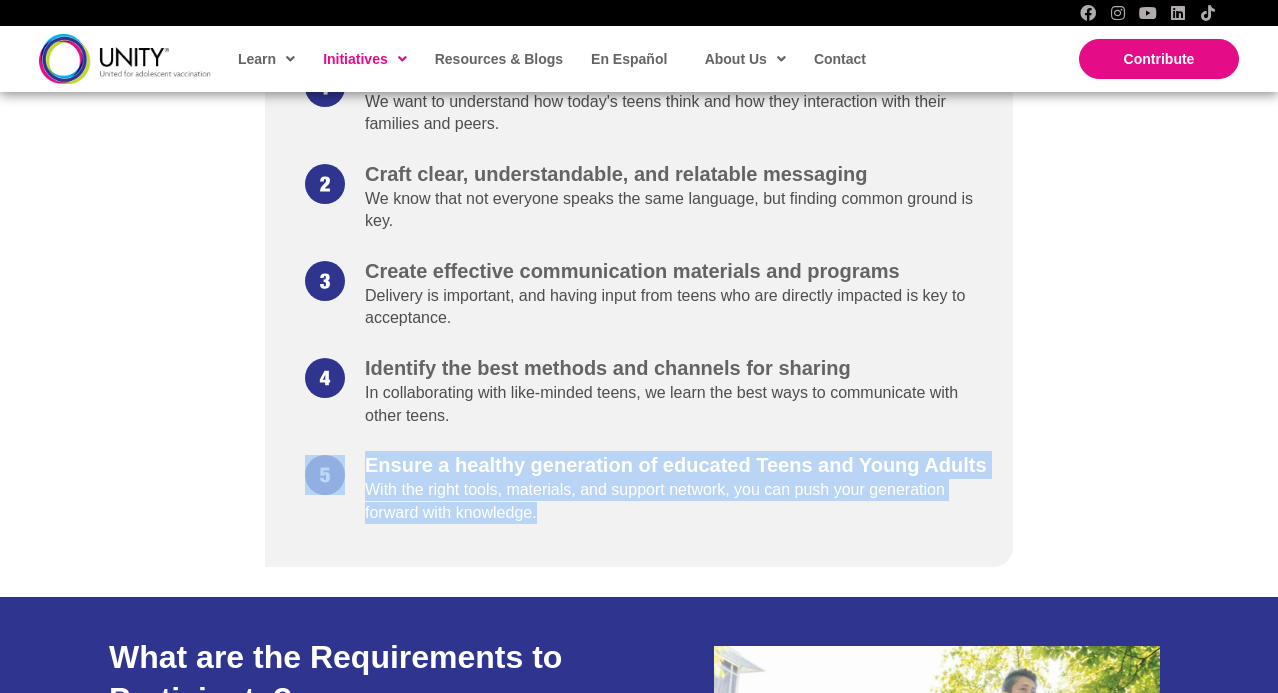 drag, startPoint x: 612, startPoint y: 442, endPoint x: 612, endPoint y: 415, distance: 27 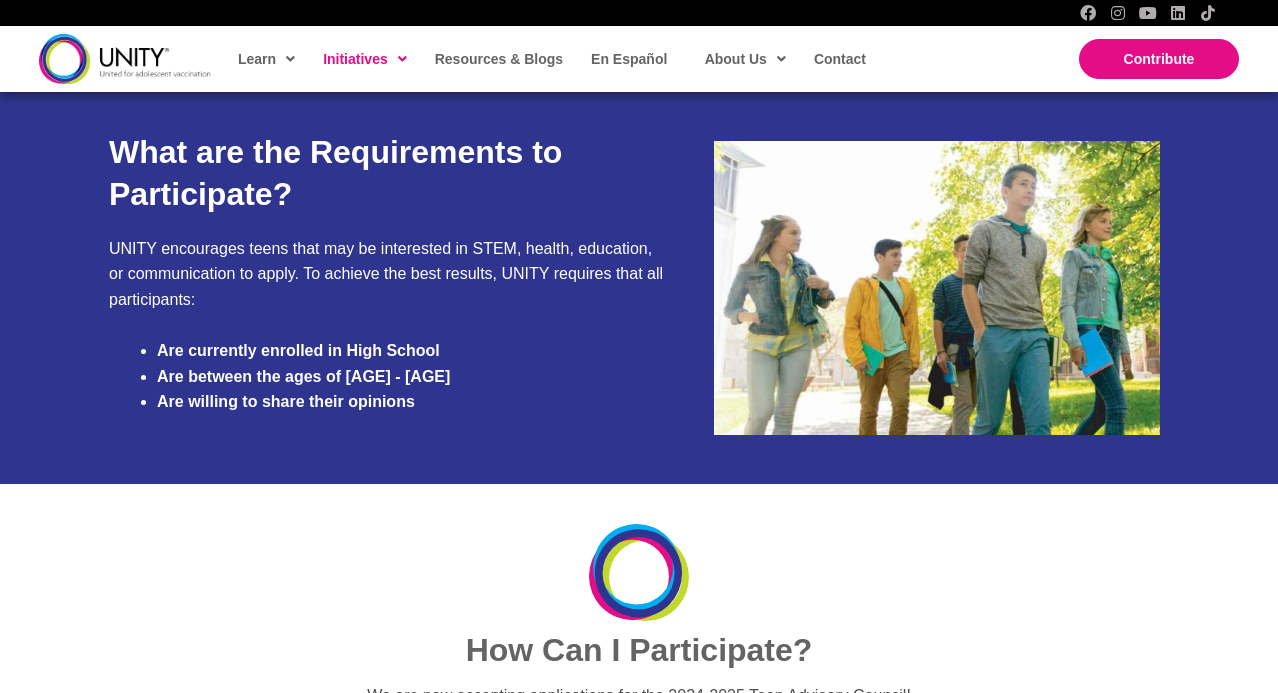 scroll, scrollTop: 1941, scrollLeft: 0, axis: vertical 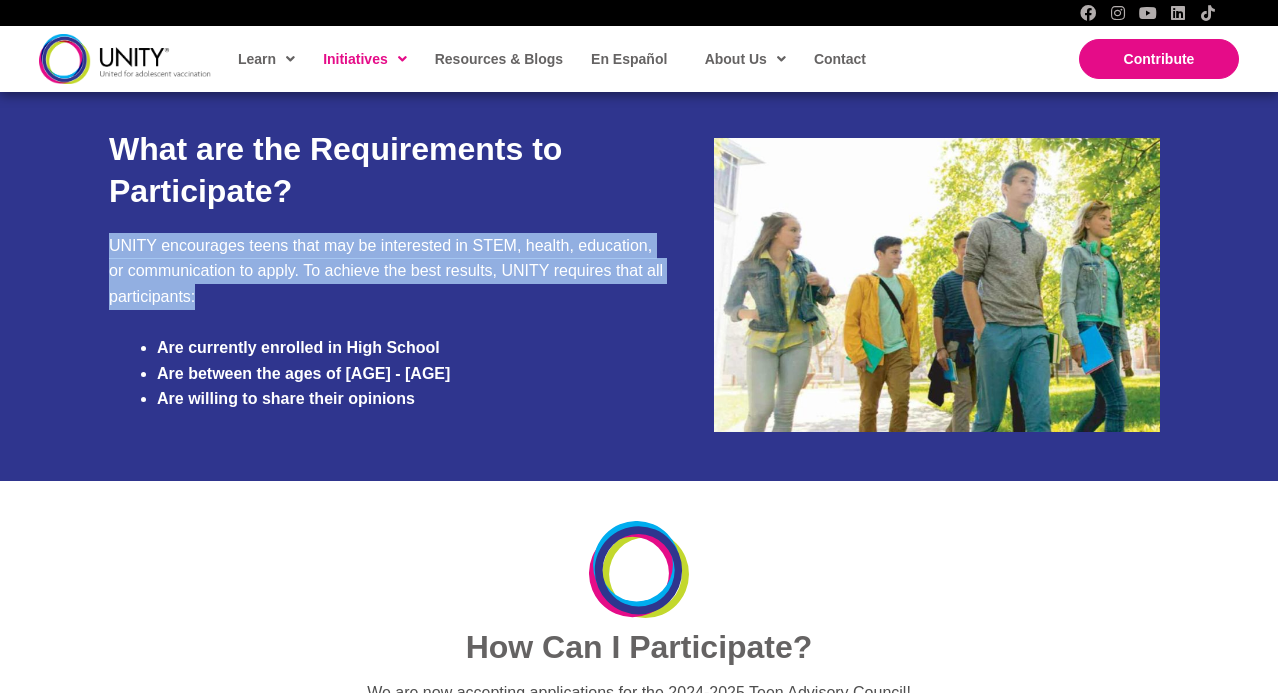 drag, startPoint x: 572, startPoint y: 252, endPoint x: 568, endPoint y: 187, distance: 65.12296 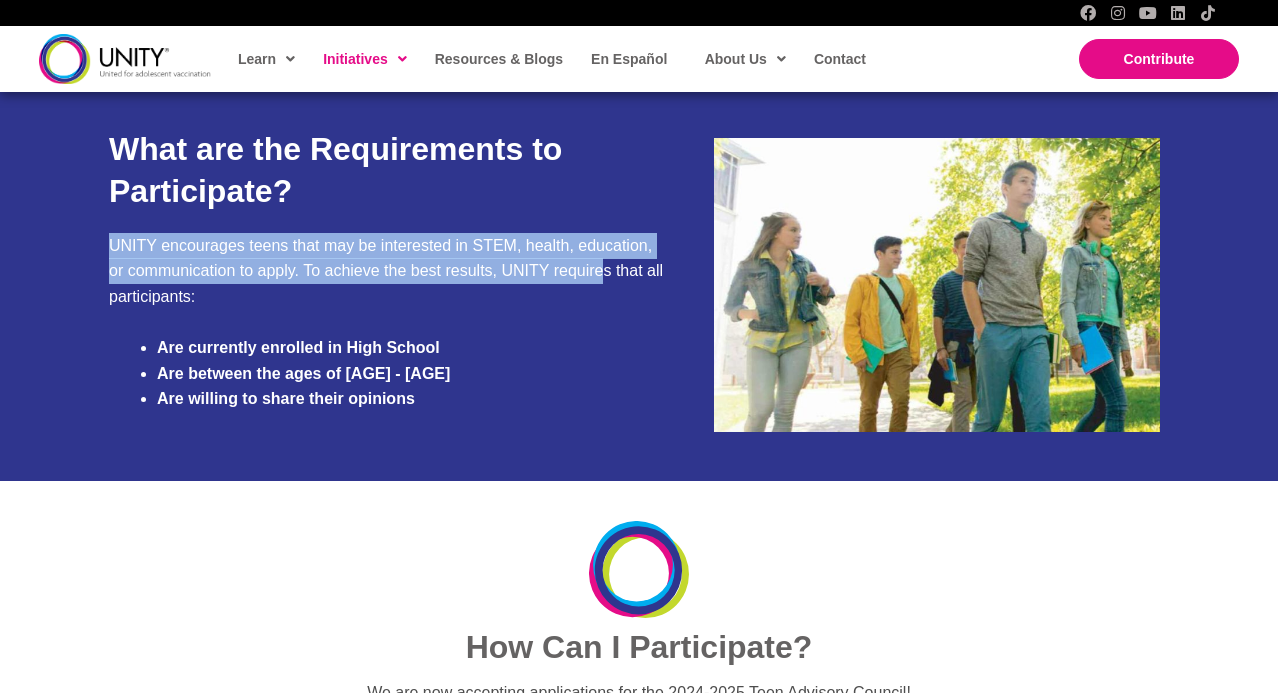 drag, startPoint x: 545, startPoint y: 187, endPoint x: 612, endPoint y: 254, distance: 94.75231 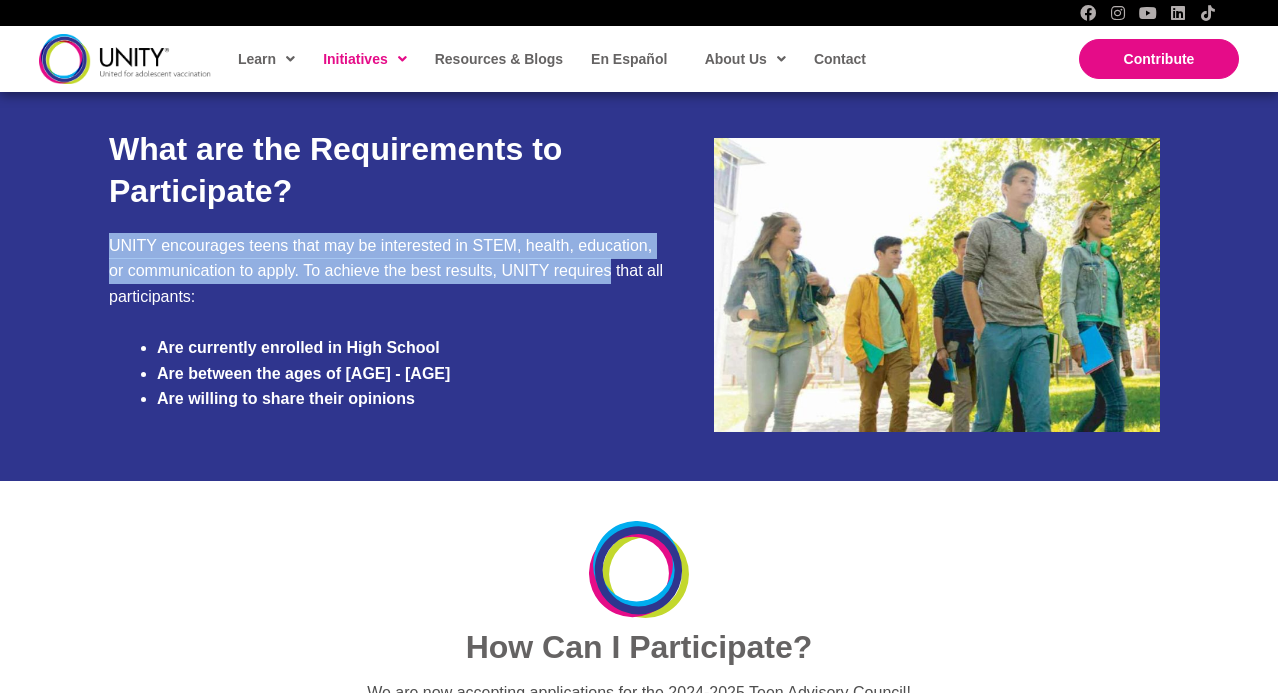 click on "UNITY encourages teens that may be interested in STEM, health, education, or communication to apply. To achieve the best results, UNITY requires that all participants:" at bounding box center (387, 271) 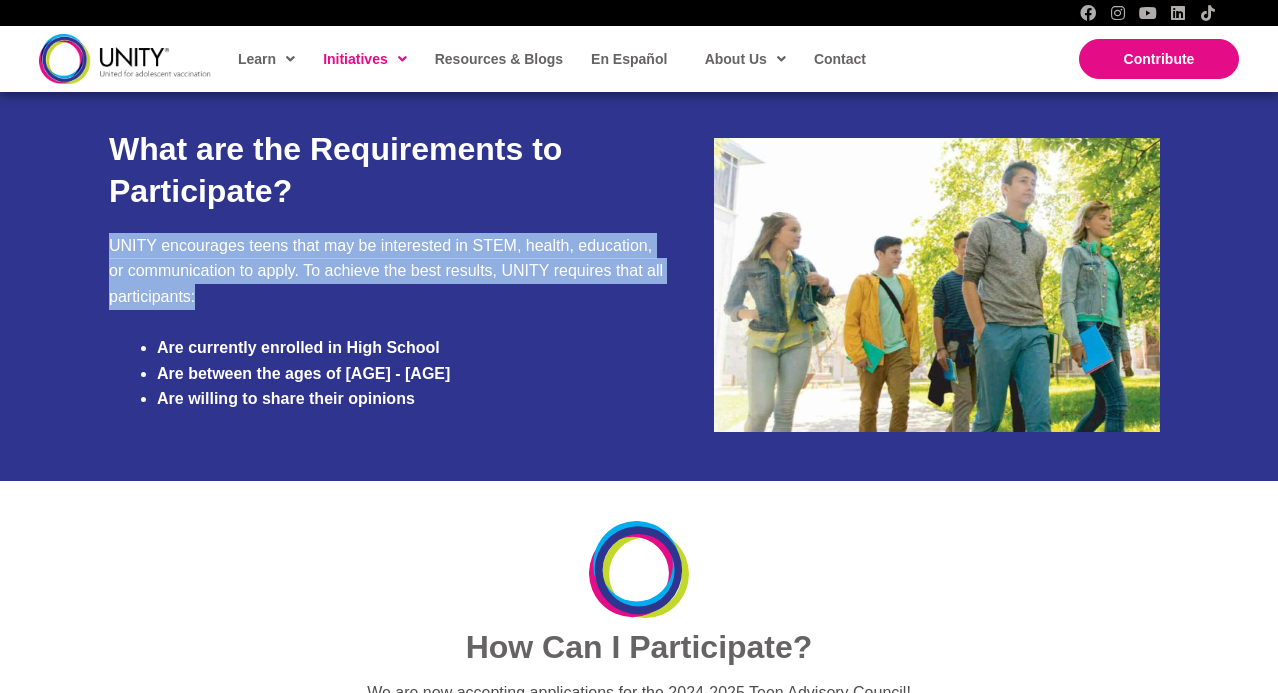 drag, startPoint x: 569, startPoint y: 262, endPoint x: 568, endPoint y: 160, distance: 102.0049 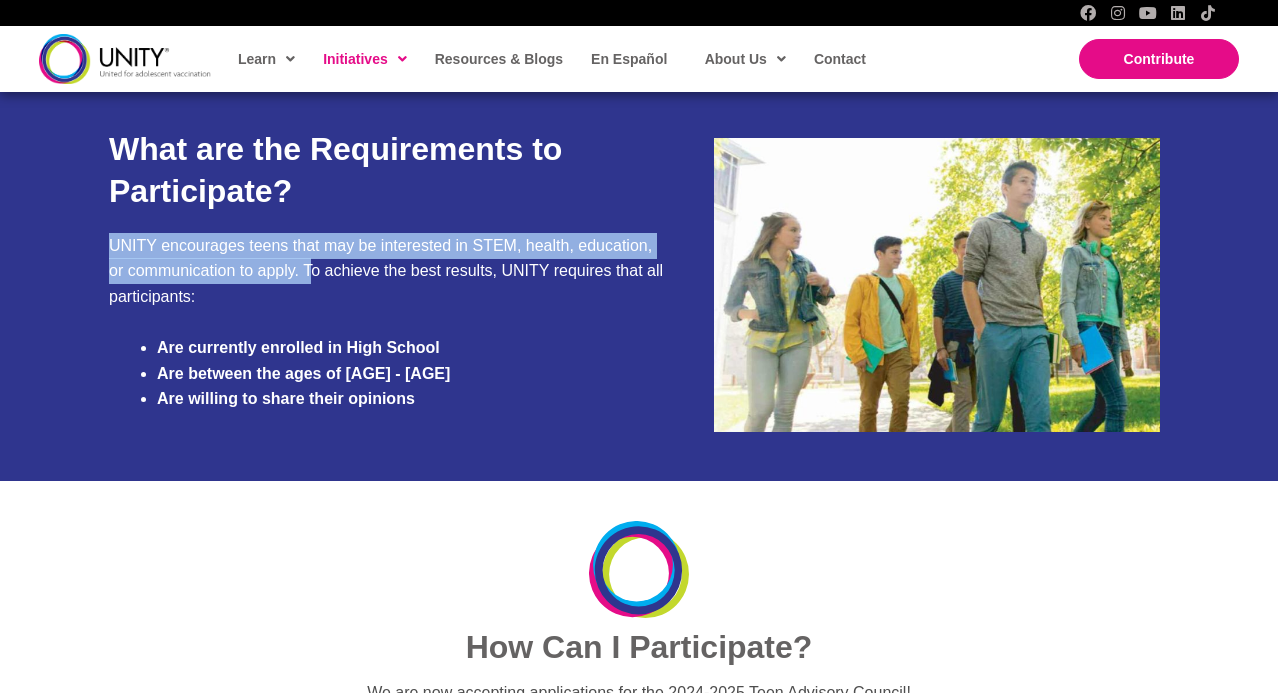 drag, startPoint x: 206, startPoint y: 221, endPoint x: 331, endPoint y: 252, distance: 128.78665 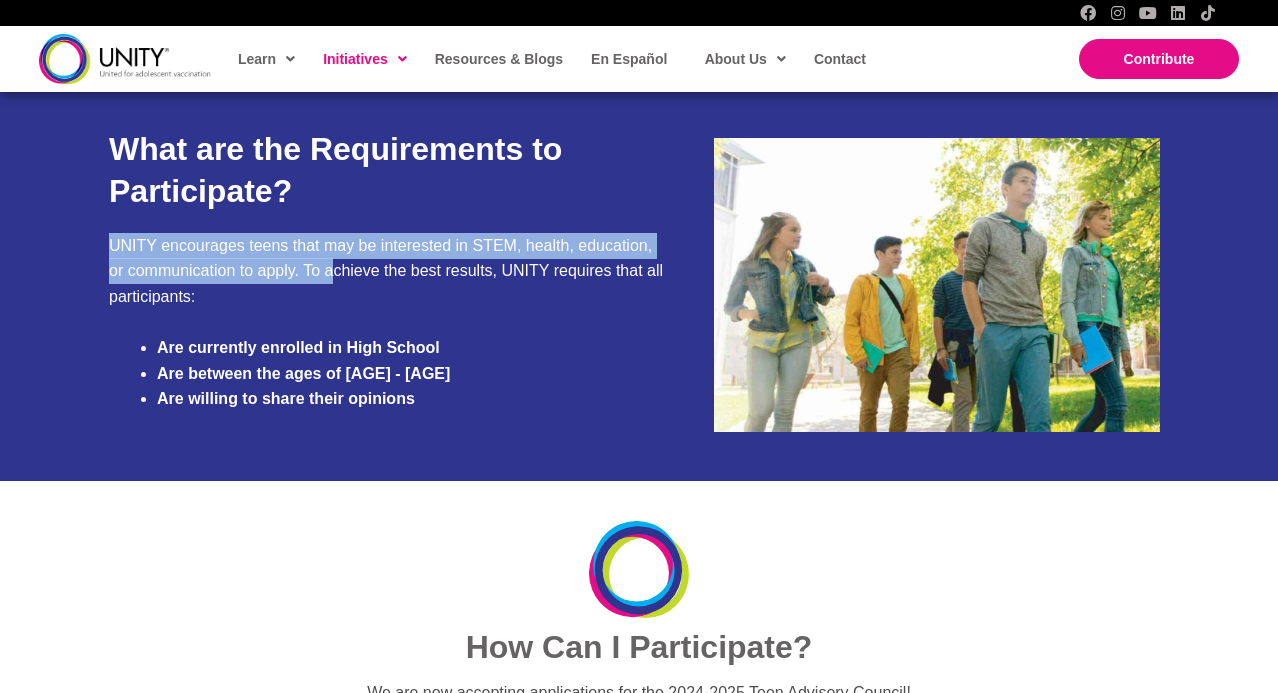 click on "UNITY encourages teens that may be interested in STEM, health, education, or communication to apply. To achieve the best results, UNITY requires that all participants:" at bounding box center [387, 271] 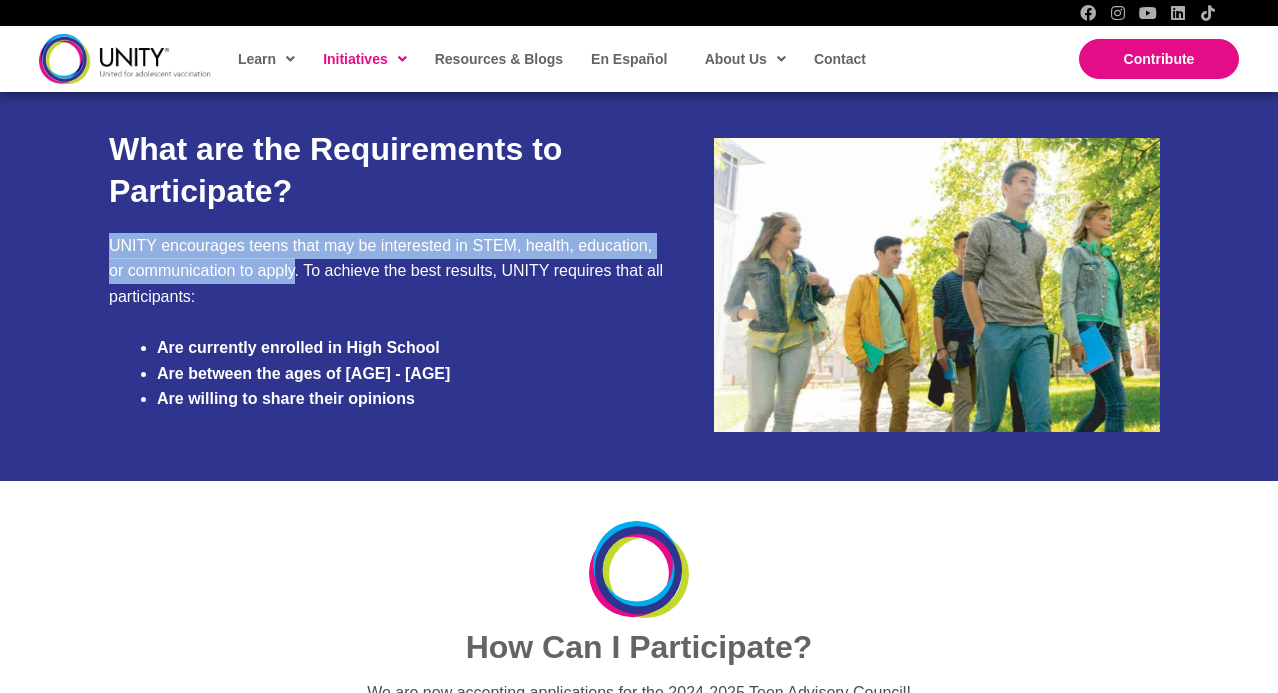drag, startPoint x: 292, startPoint y: 253, endPoint x: 272, endPoint y: 200, distance: 56.648037 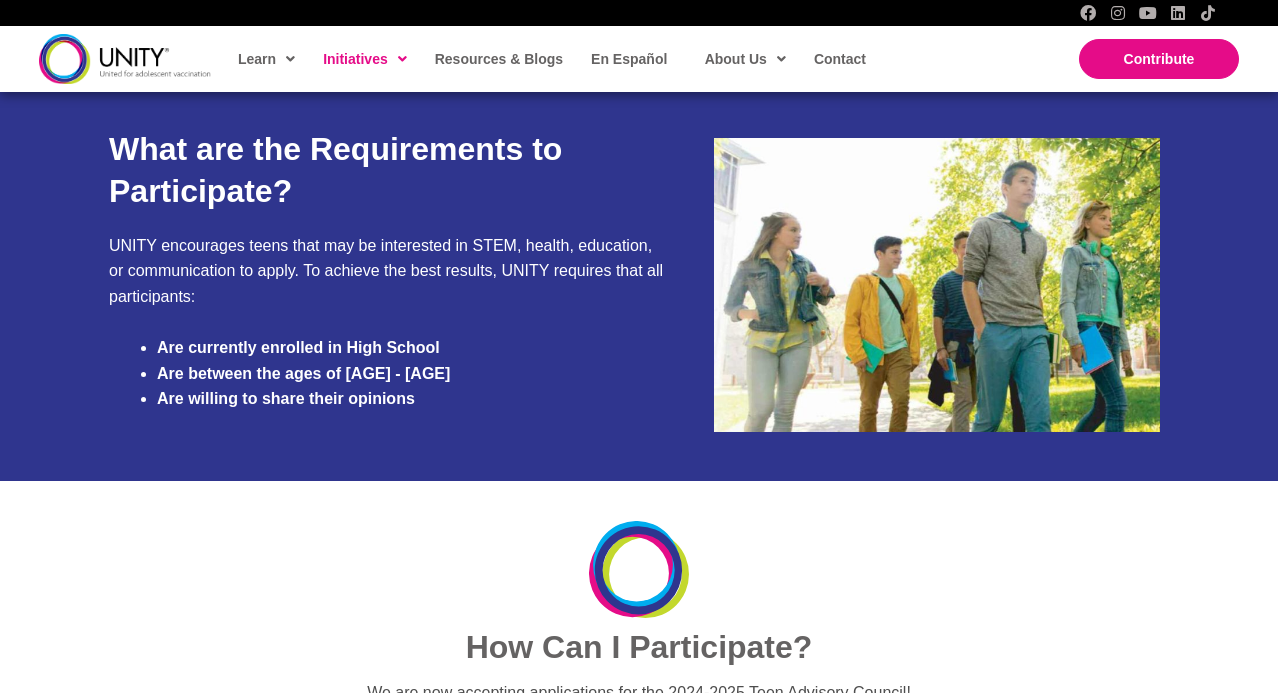 scroll, scrollTop: 2092, scrollLeft: 0, axis: vertical 